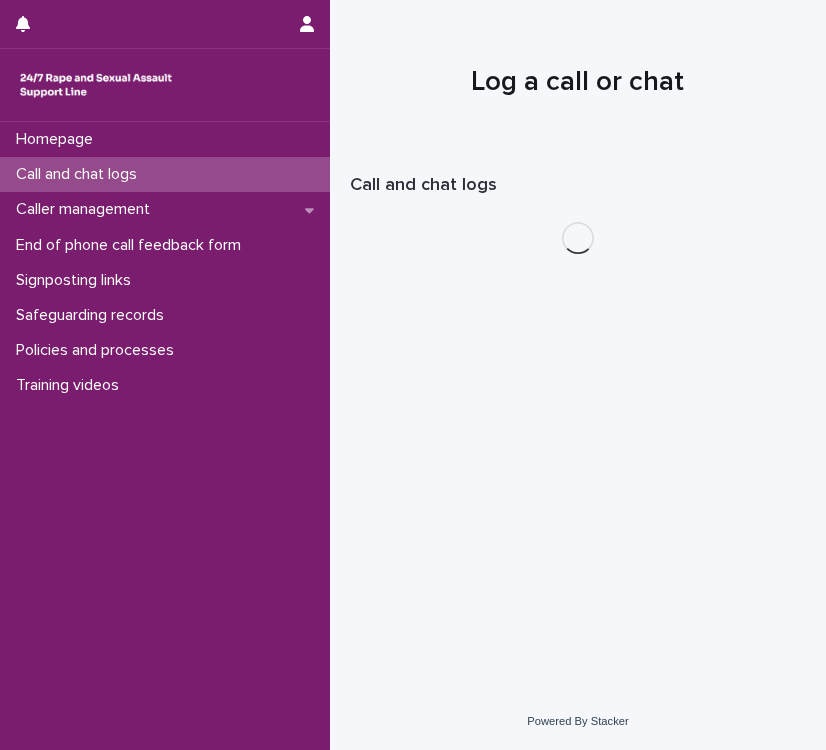 scroll, scrollTop: 0, scrollLeft: 0, axis: both 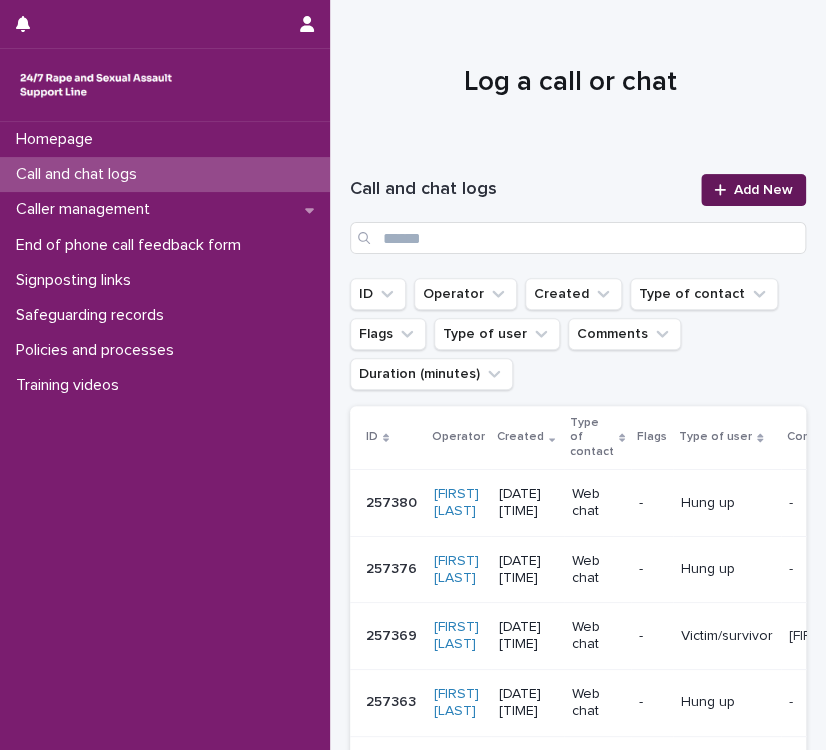 click at bounding box center [724, 190] 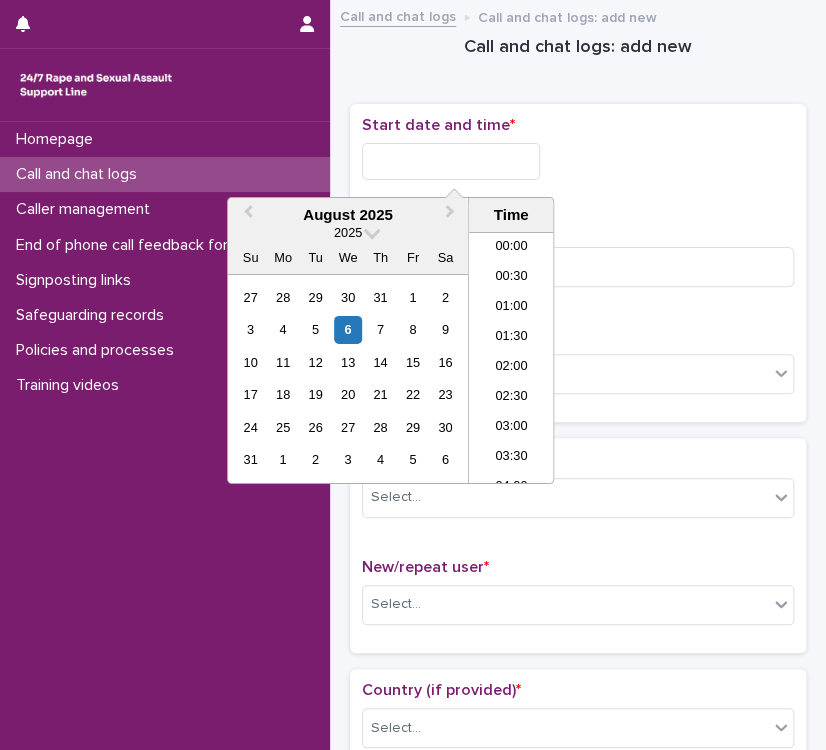 scroll, scrollTop: 760, scrollLeft: 0, axis: vertical 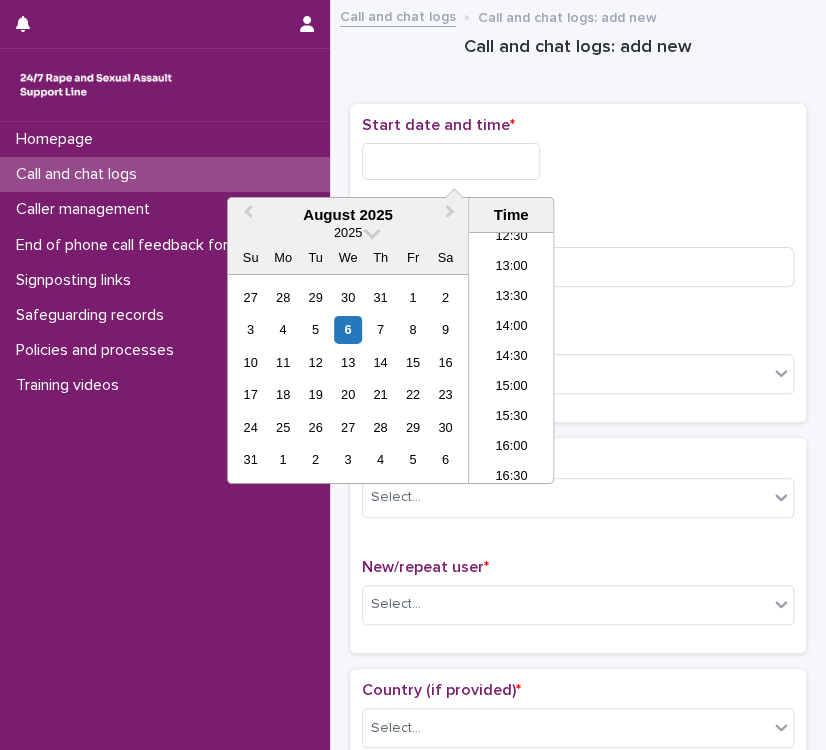 click at bounding box center (451, 161) 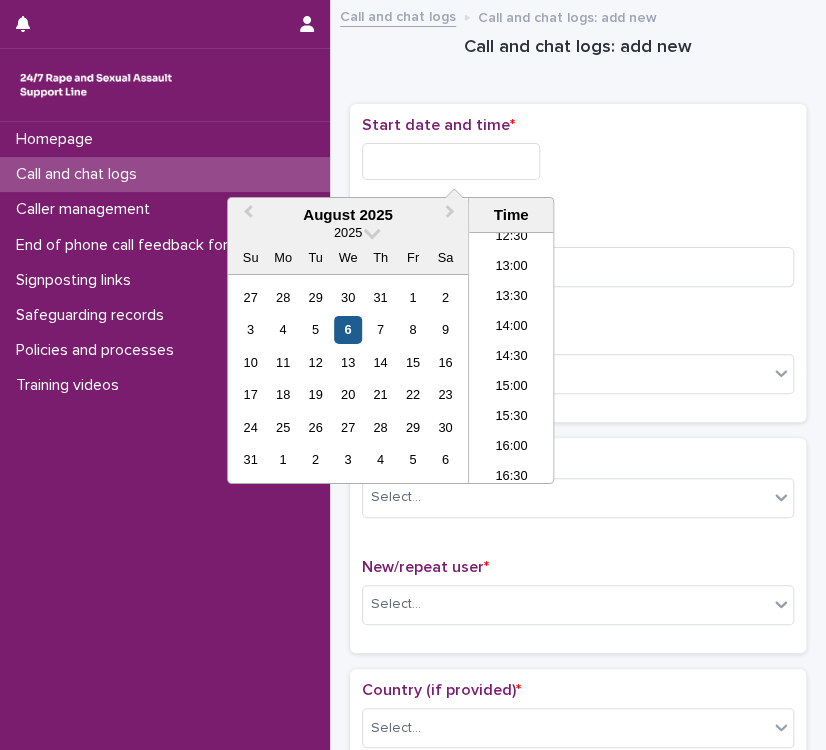 click on "6" at bounding box center [347, 329] 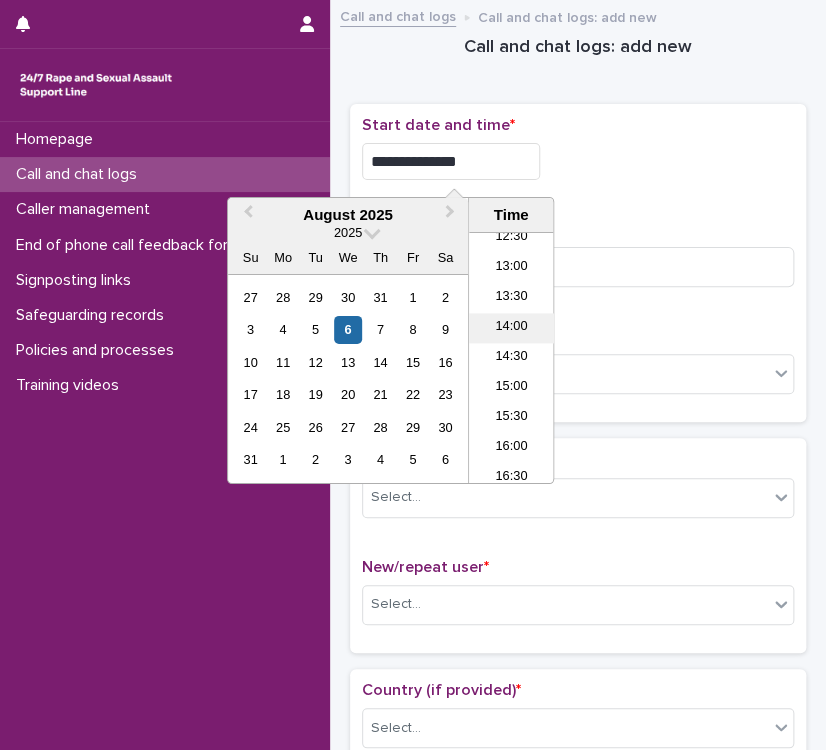 click on "14:00" at bounding box center [511, 328] 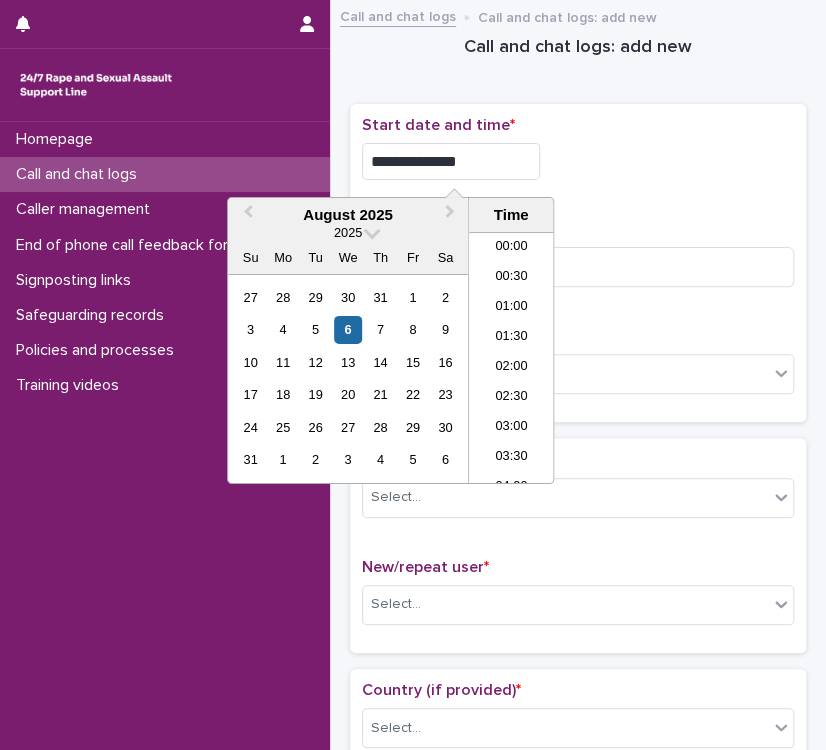 click on "**********" at bounding box center (451, 161) 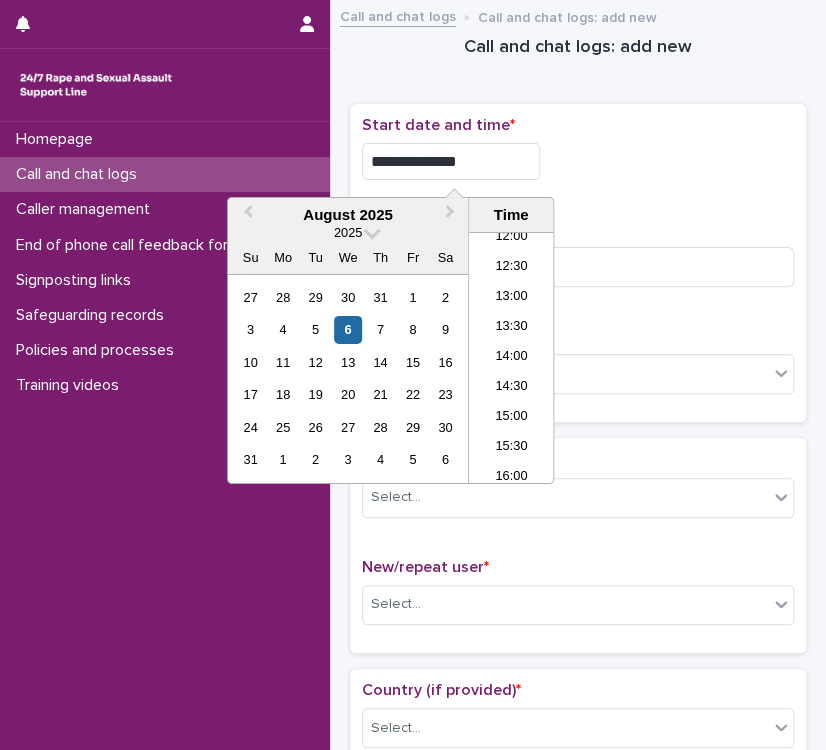 type on "**********" 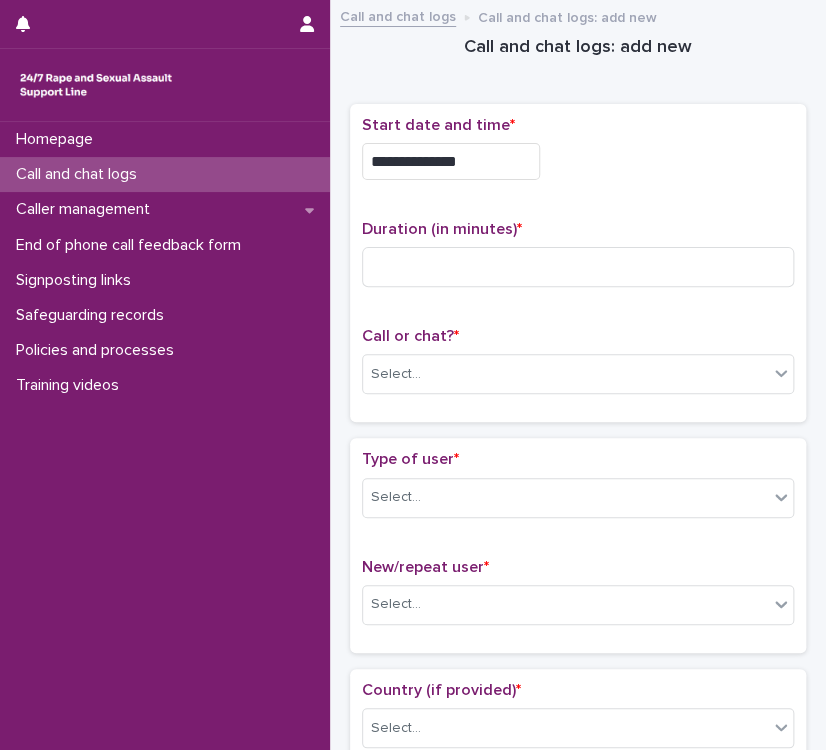 click on "**********" at bounding box center (578, 161) 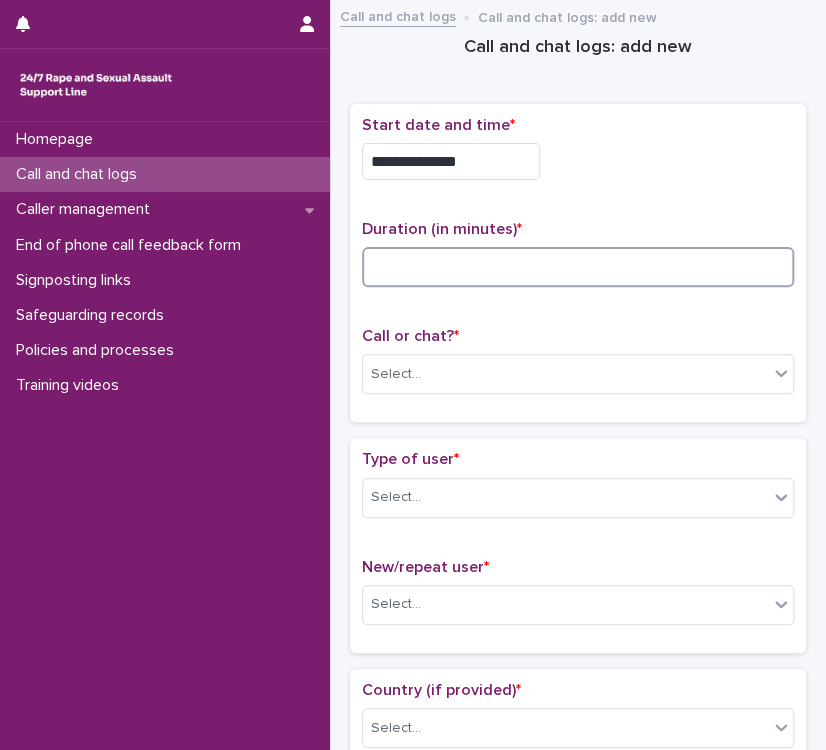 click at bounding box center (578, 267) 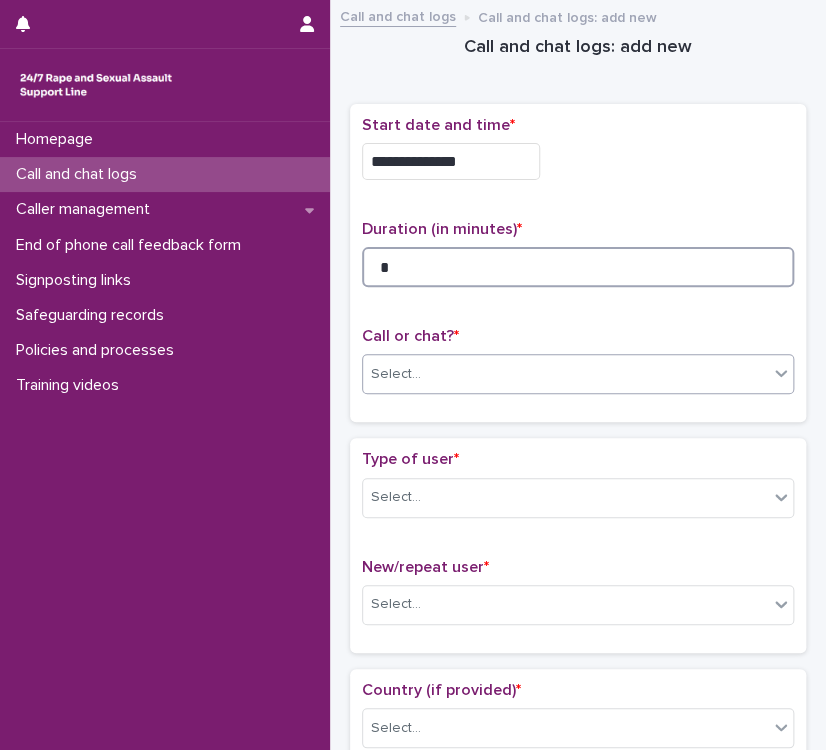 type on "*" 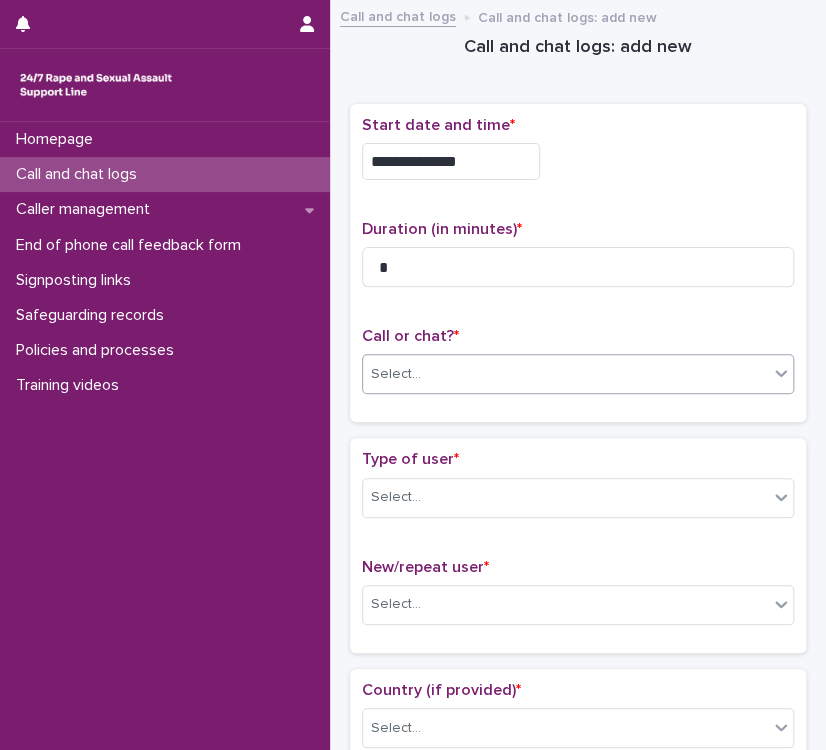 click on "Select..." at bounding box center [565, 374] 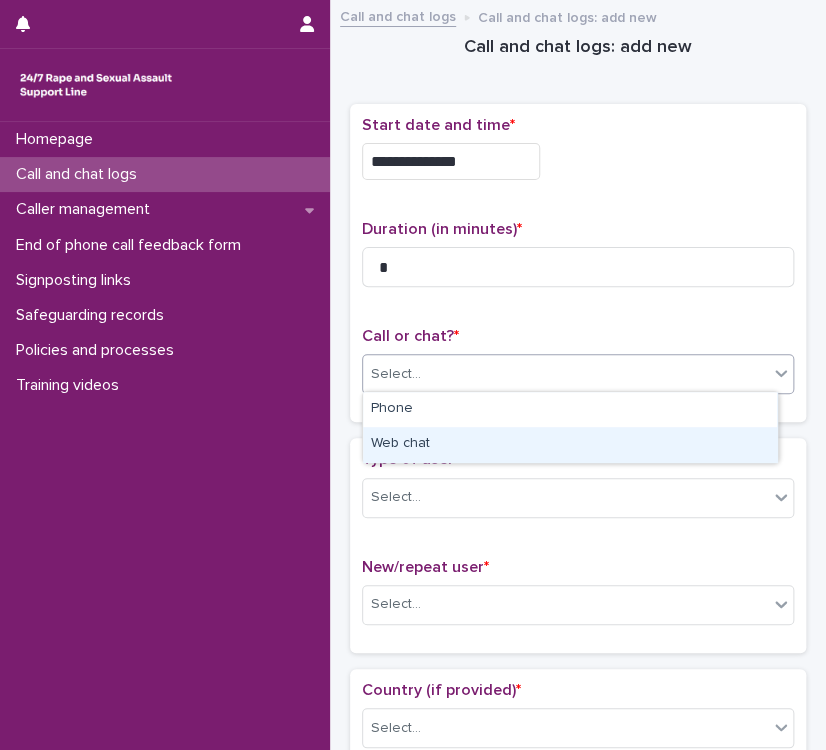 click on "Web chat" at bounding box center (570, 444) 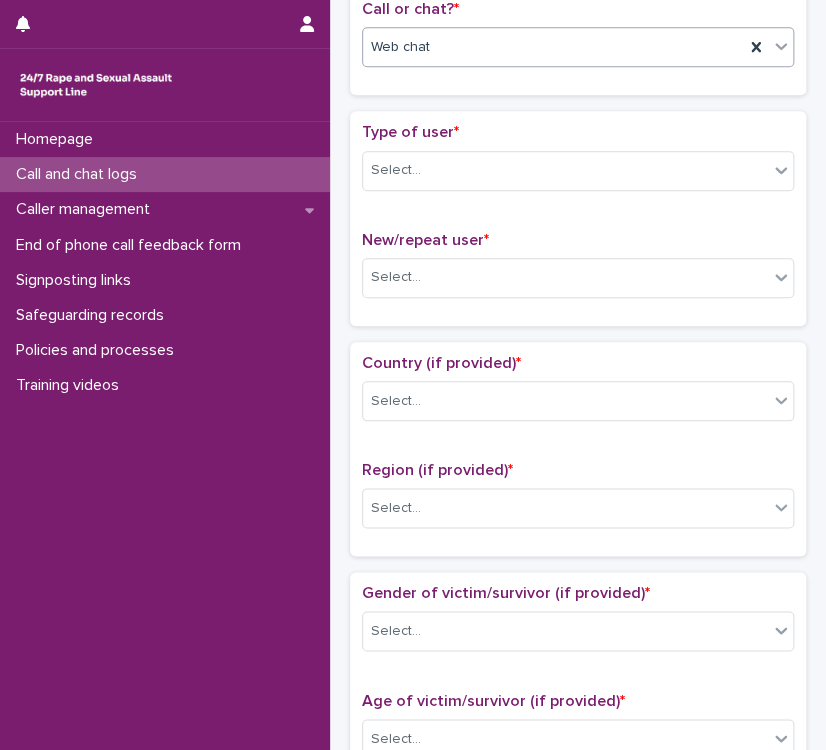 scroll, scrollTop: 354, scrollLeft: 0, axis: vertical 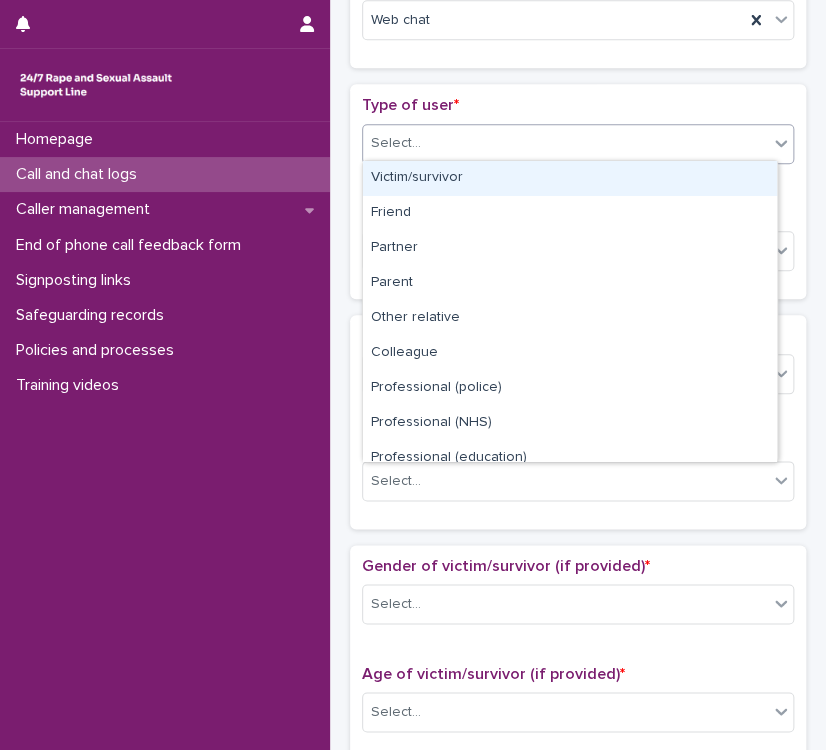 click on "Select..." at bounding box center [565, 143] 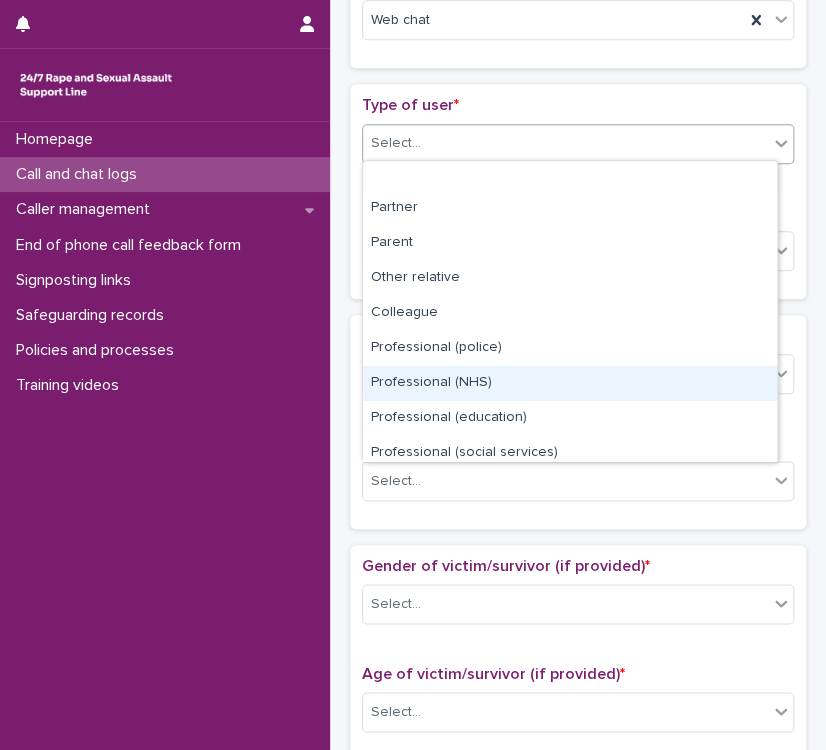 scroll, scrollTop: 224, scrollLeft: 0, axis: vertical 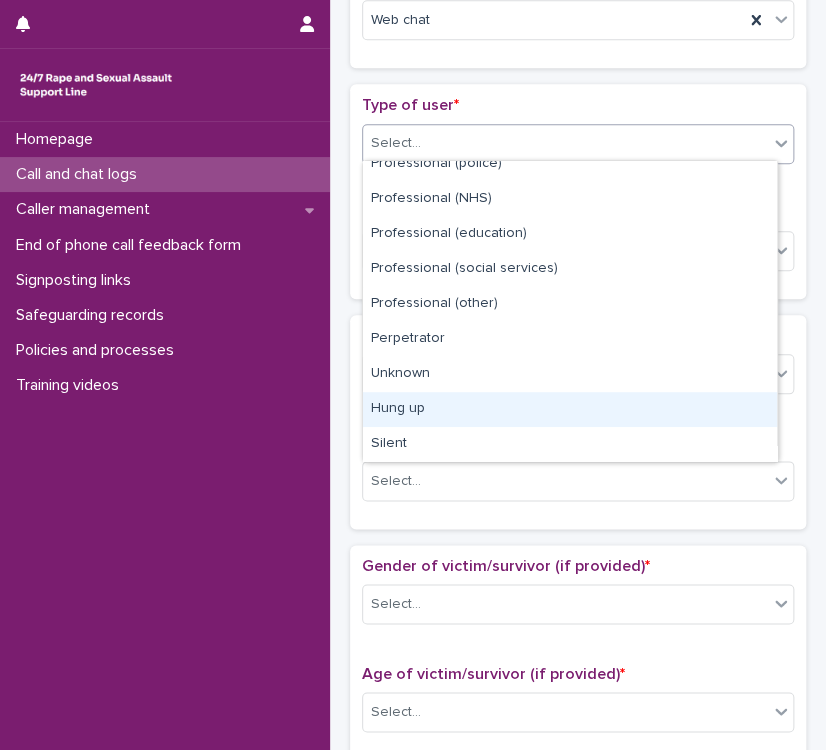 click on "Hung up" at bounding box center (570, 409) 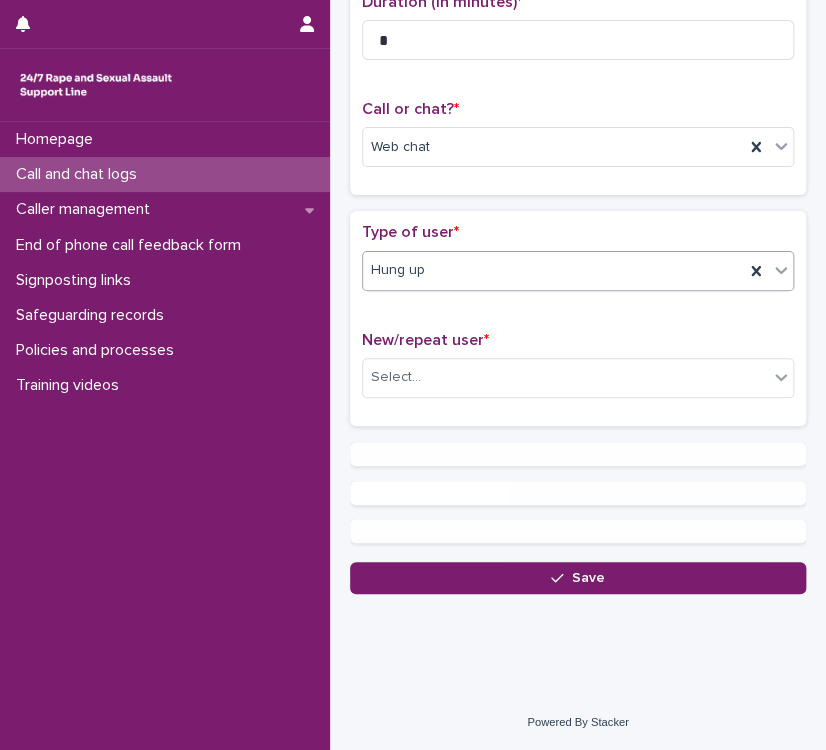 scroll, scrollTop: 0, scrollLeft: 0, axis: both 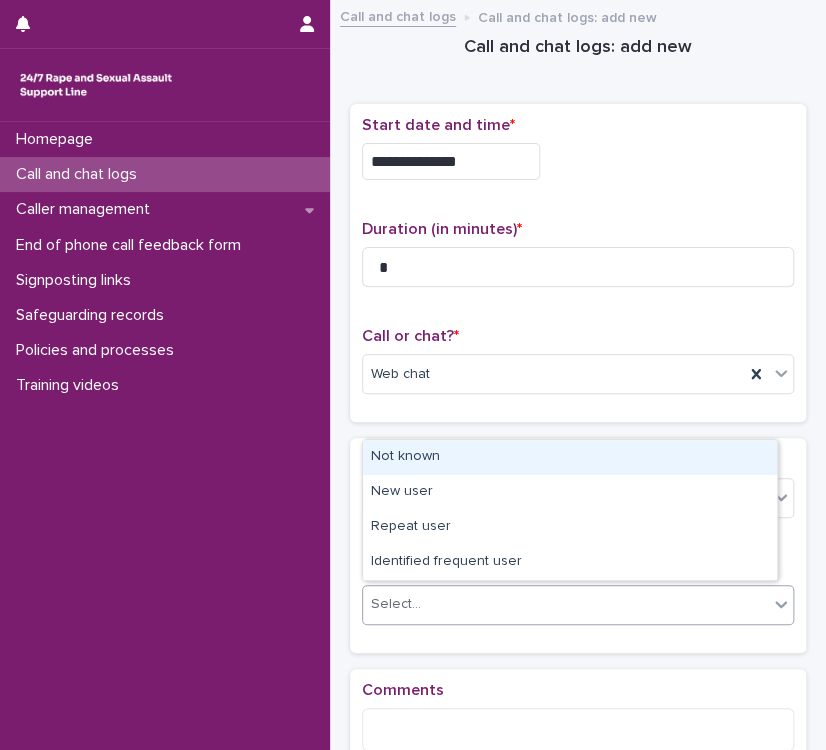 click on "Select..." at bounding box center [565, 604] 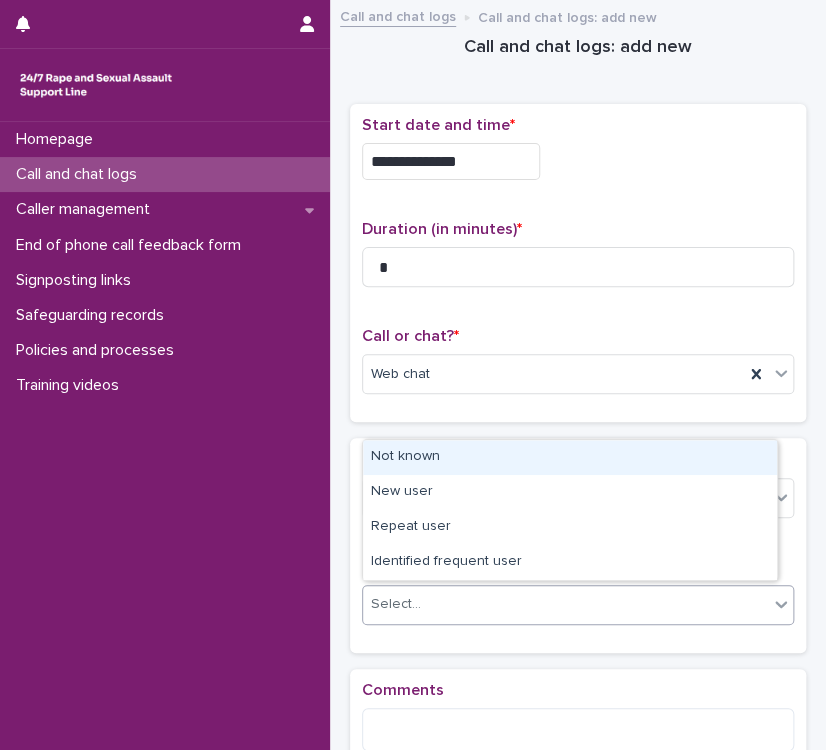 click on "Not known" at bounding box center (570, 457) 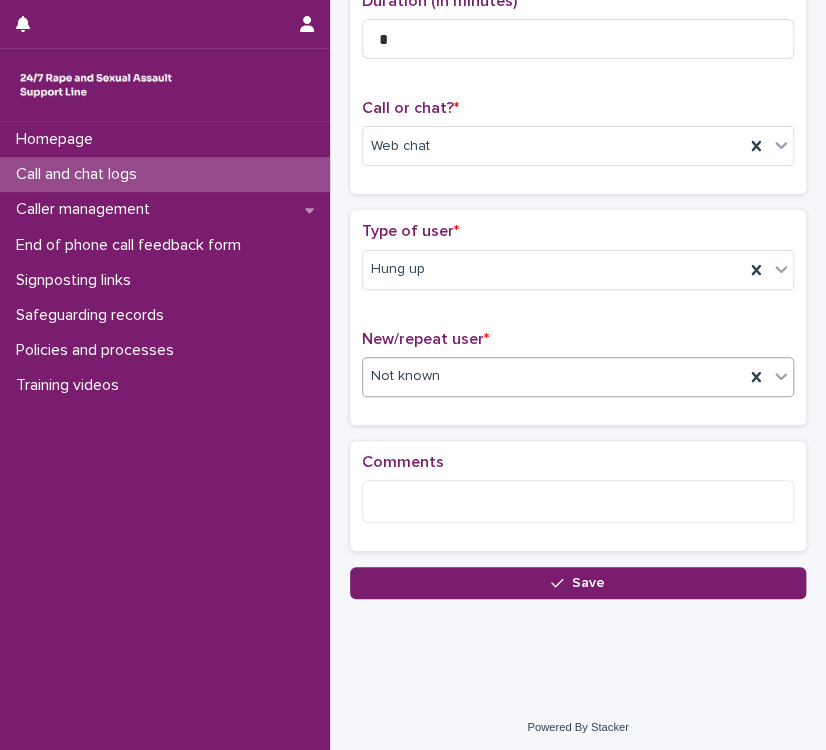 scroll, scrollTop: 228, scrollLeft: 0, axis: vertical 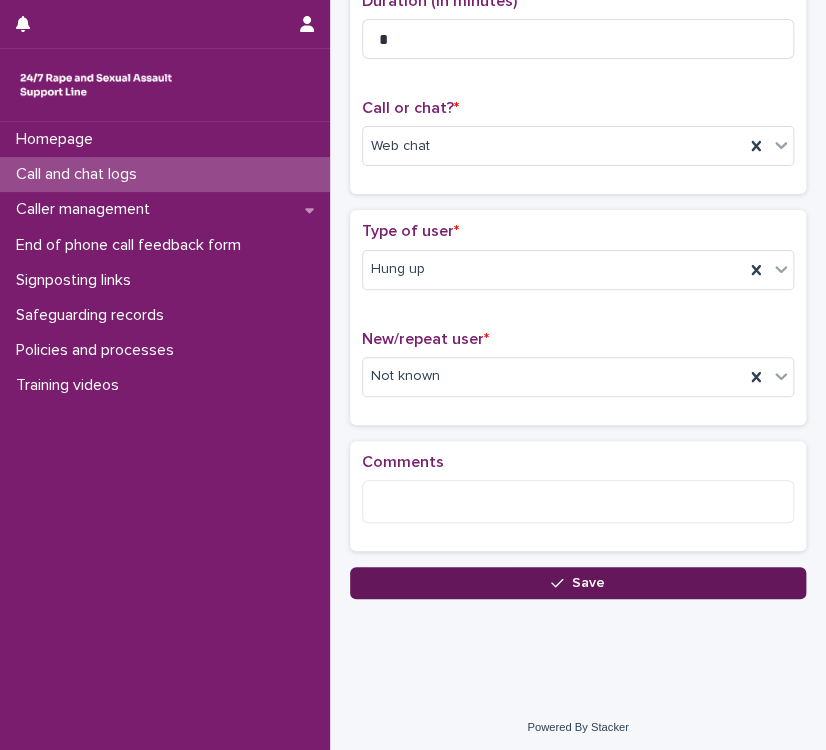 click on "Save" at bounding box center [578, 583] 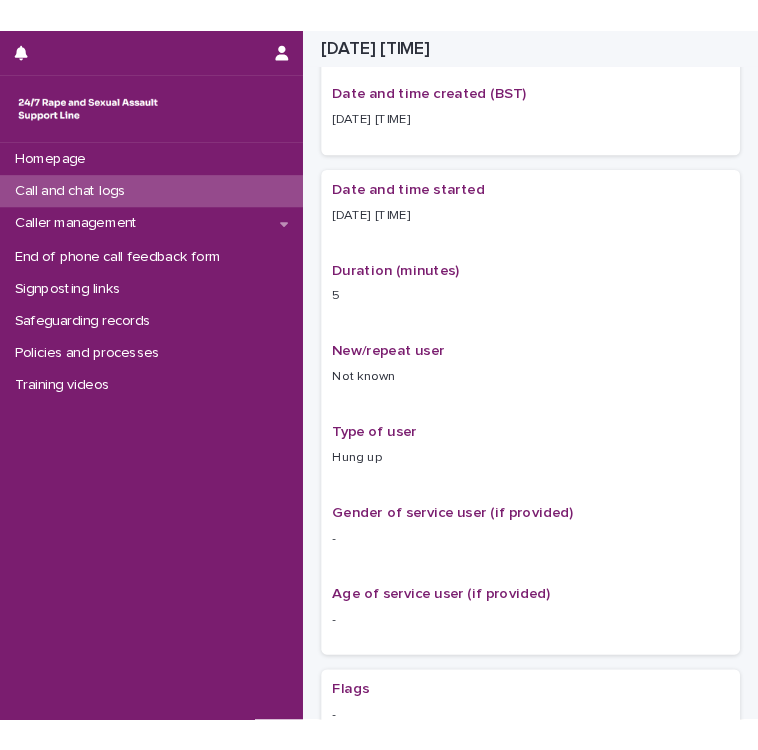 scroll, scrollTop: 251, scrollLeft: 0, axis: vertical 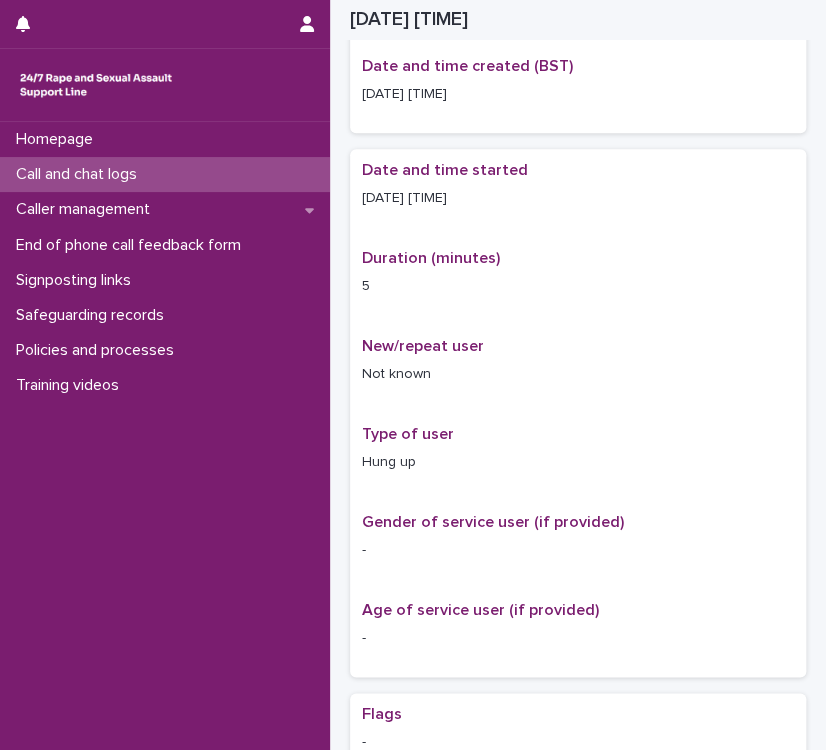 click on "Homepage Call and chat logs Caller management End of phone call feedback form Signposting links Safeguarding records Policies and processes Training videos" at bounding box center [165, 436] 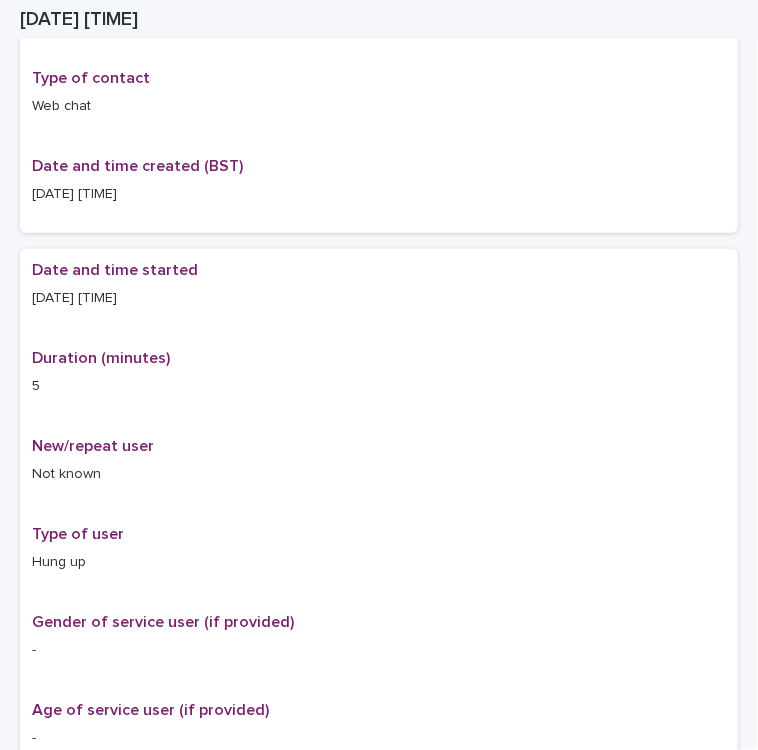 scroll, scrollTop: 183, scrollLeft: 0, axis: vertical 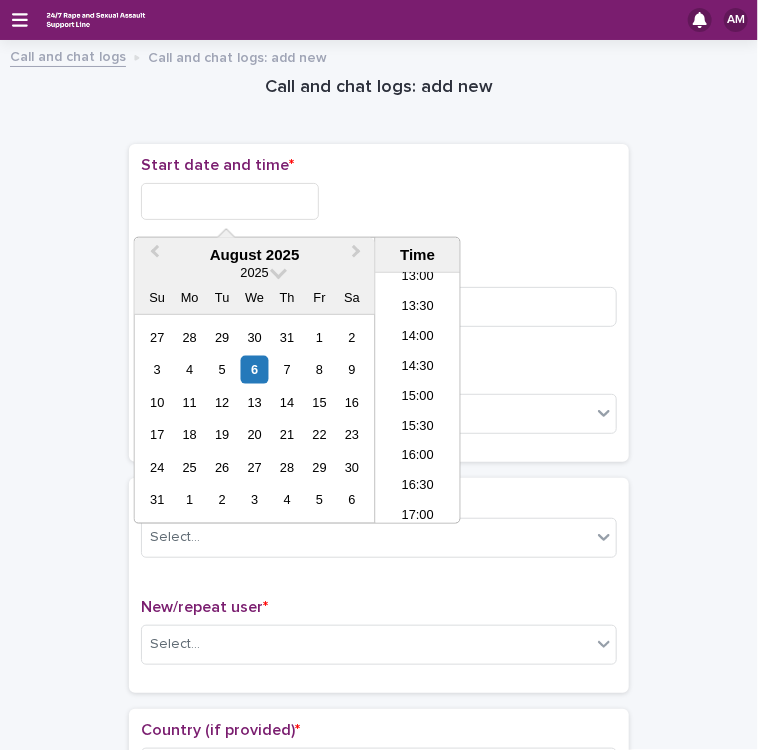 click at bounding box center (230, 201) 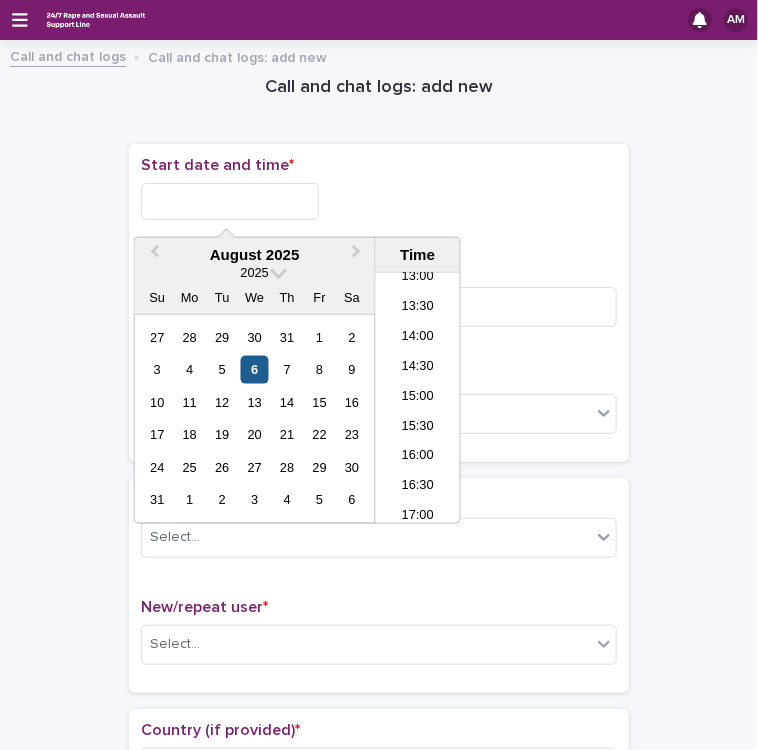 click on "6" at bounding box center [254, 369] 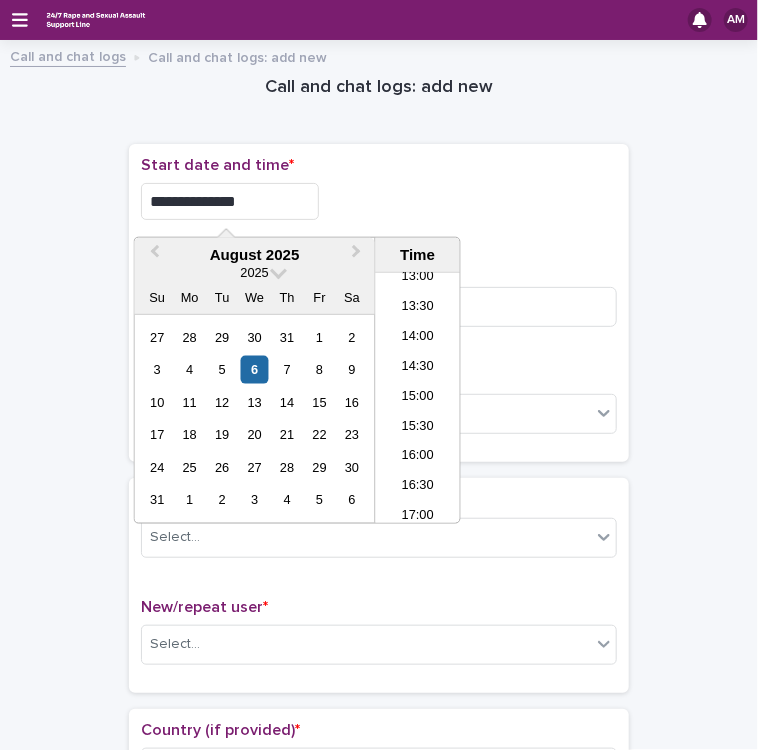 click on "**********" at bounding box center (379, 201) 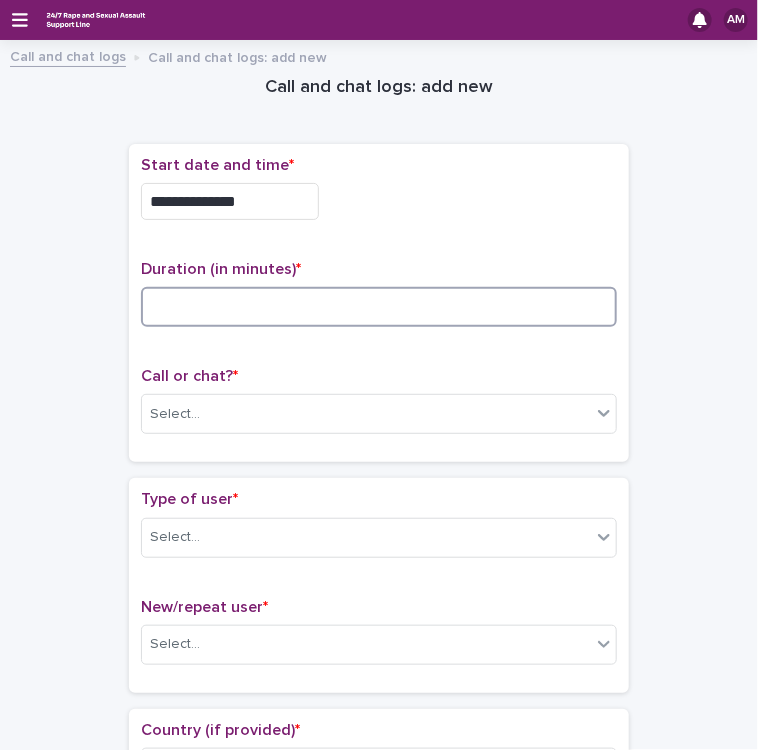 click at bounding box center (379, 307) 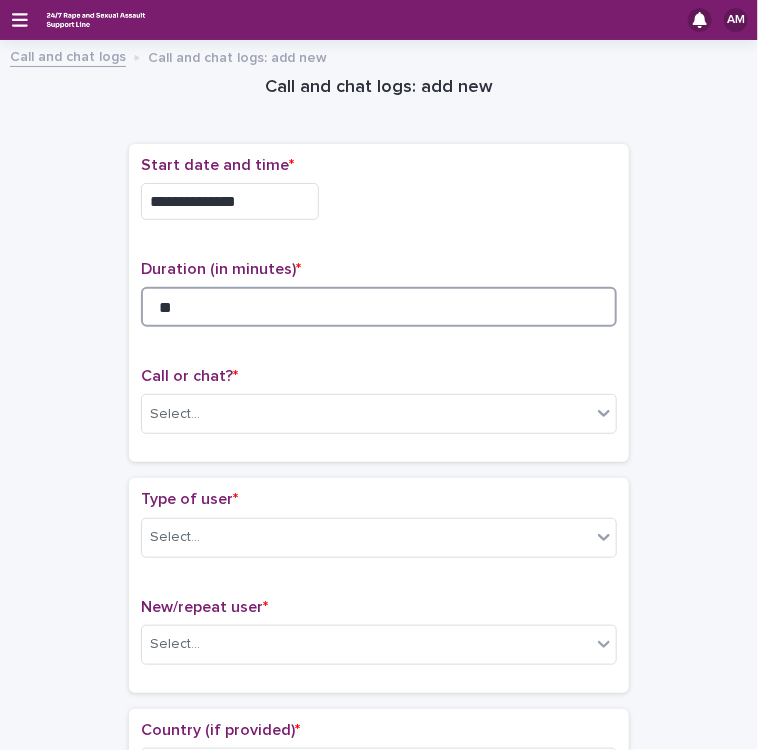 type on "**" 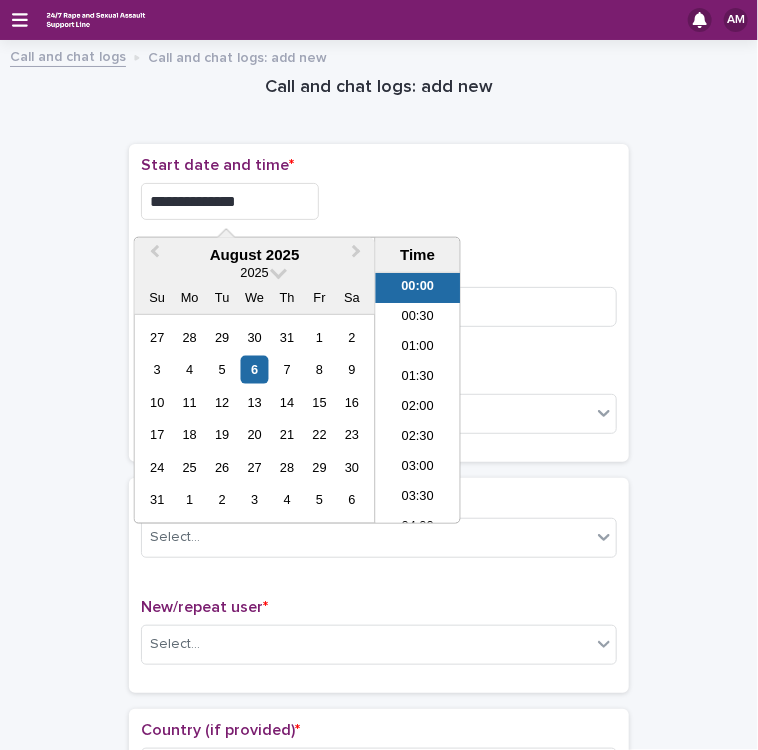 click on "**********" at bounding box center (230, 201) 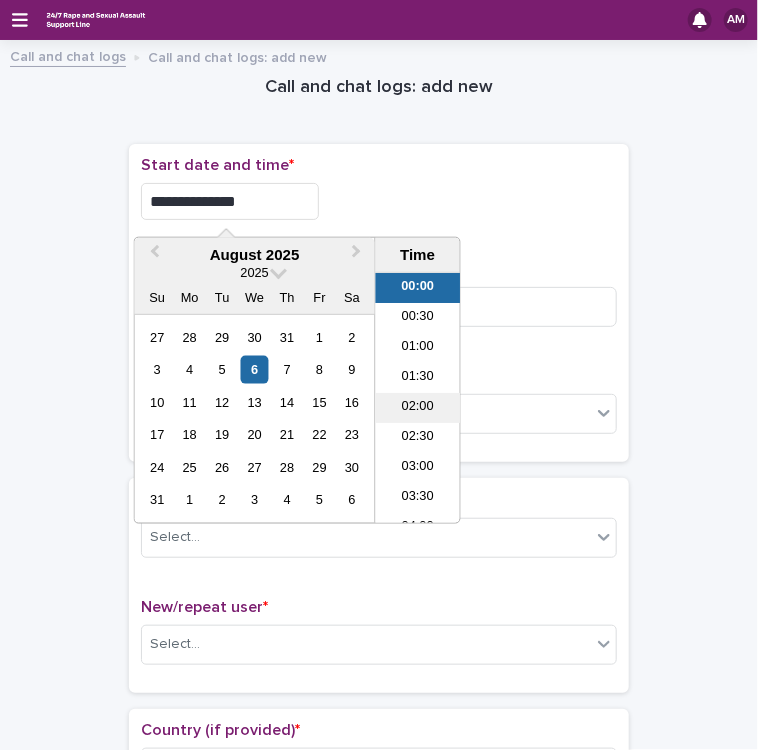 click on "02:00" at bounding box center [418, 408] 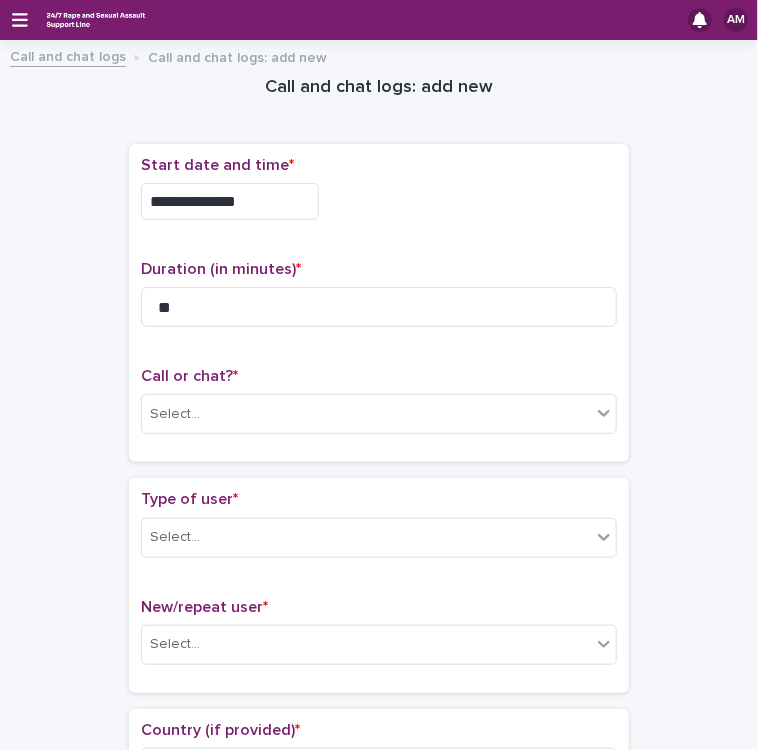 click on "**********" at bounding box center (230, 201) 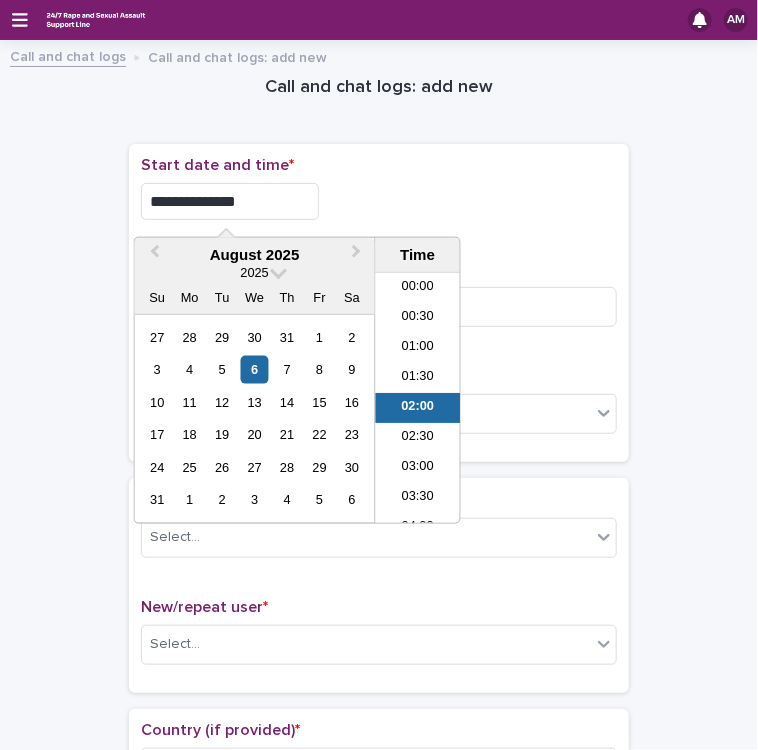 scroll, scrollTop: 10, scrollLeft: 0, axis: vertical 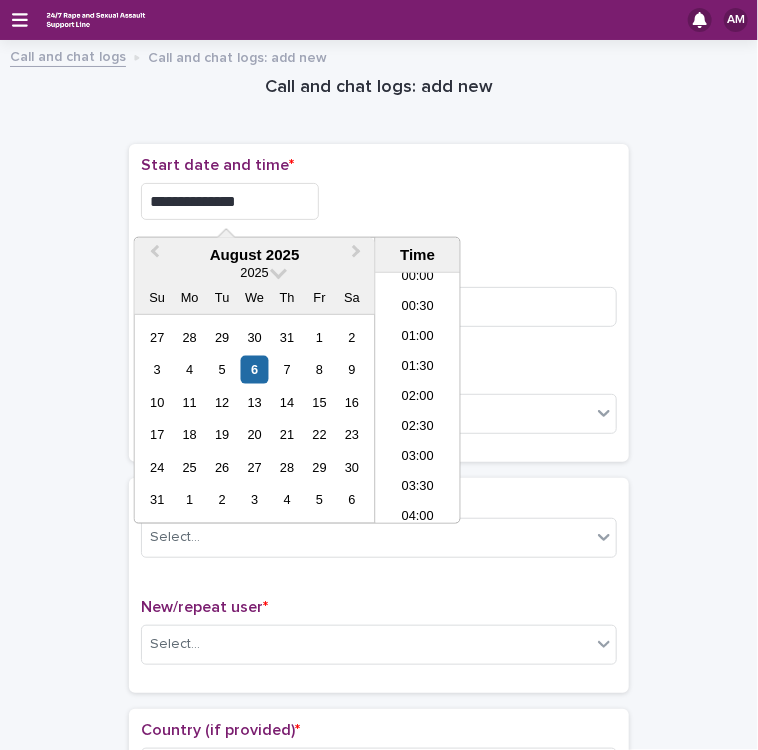 type on "**********" 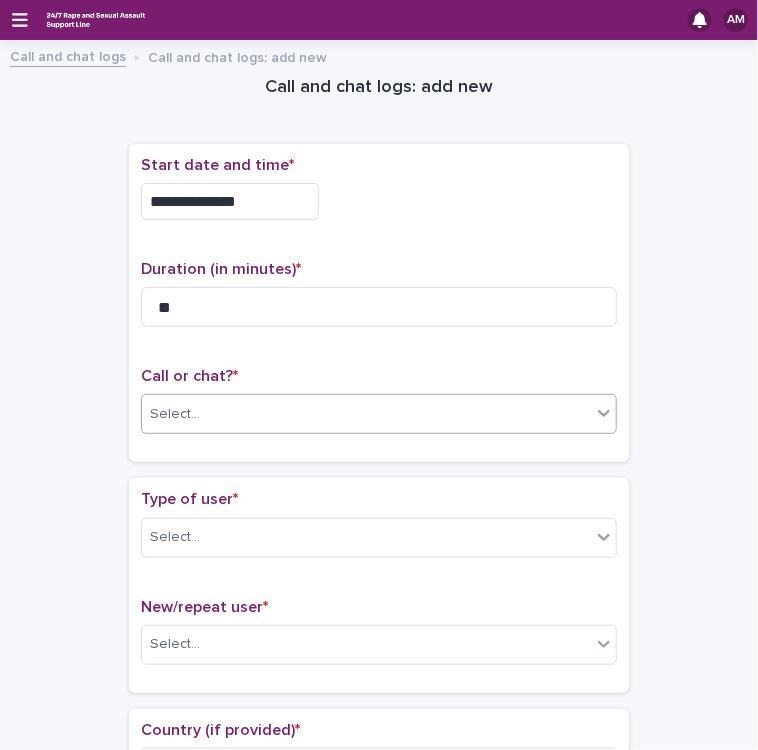 click on "Select..." at bounding box center [366, 414] 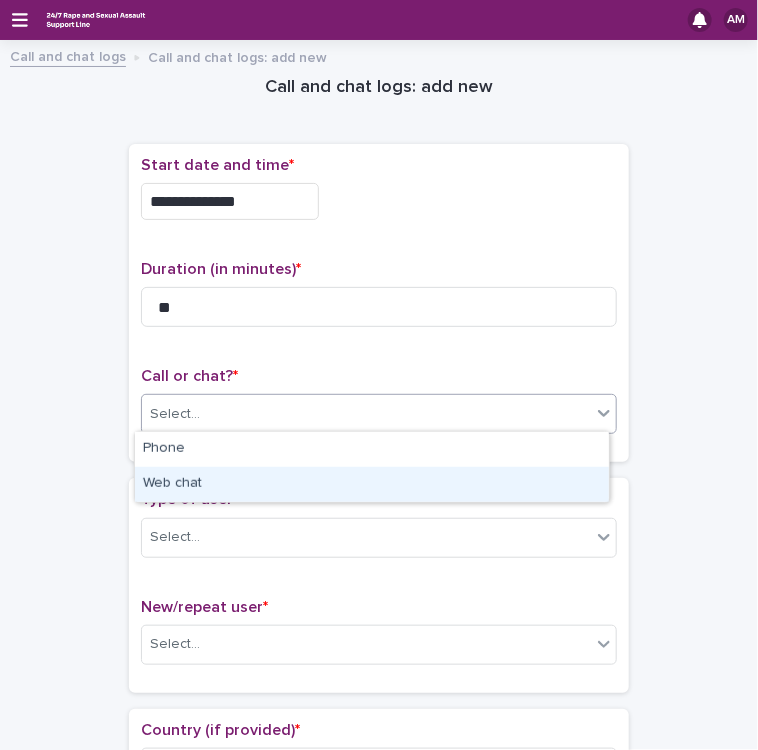 click on "Web chat" at bounding box center [372, 484] 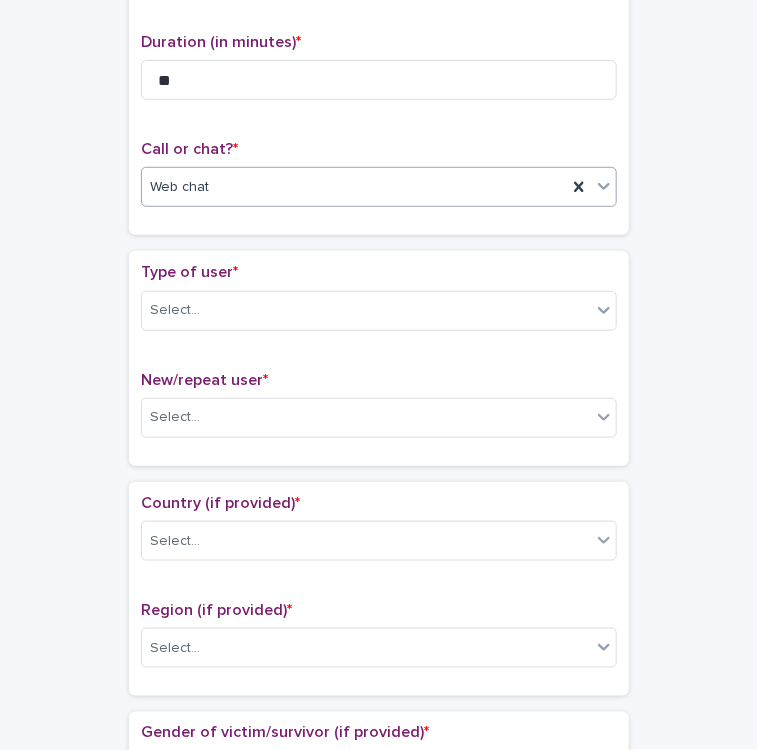 scroll, scrollTop: 303, scrollLeft: 0, axis: vertical 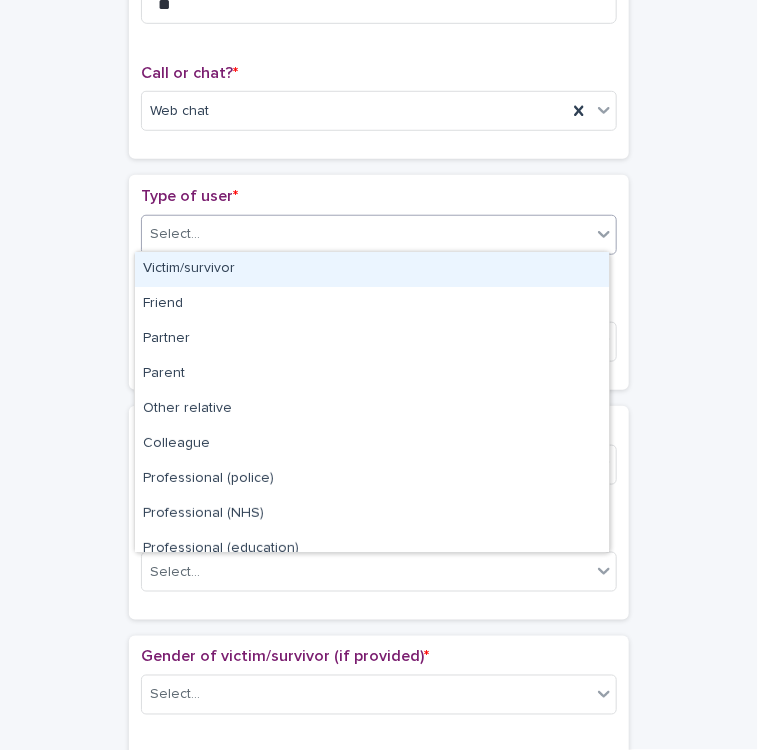 click on "Select..." at bounding box center [366, 234] 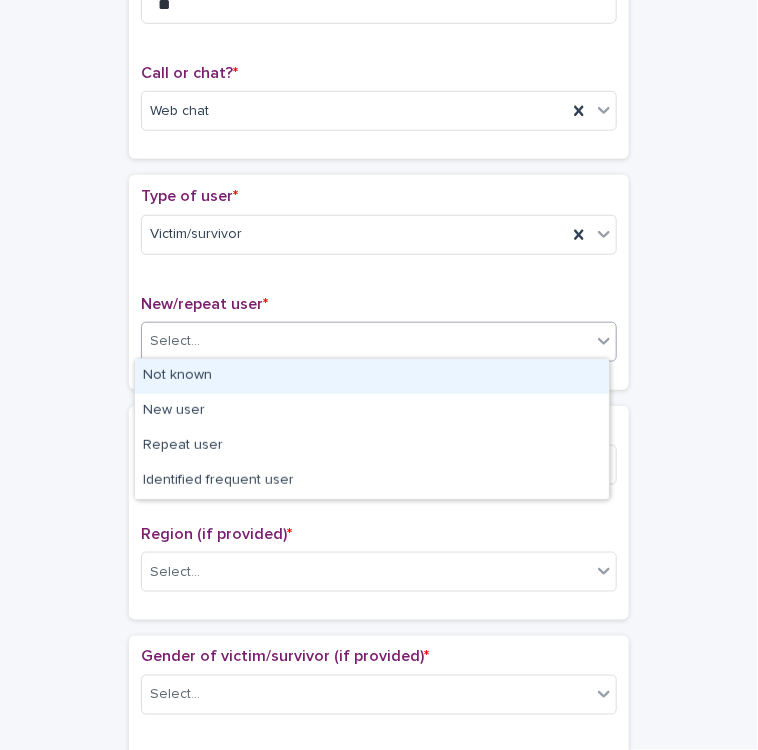 click on "Select..." at bounding box center (366, 341) 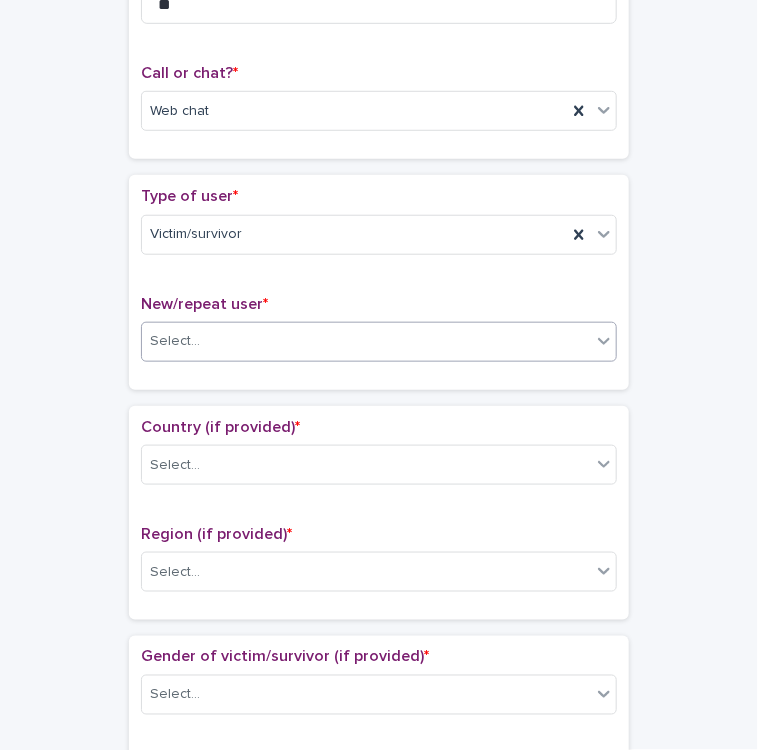 click on "Select..." at bounding box center (366, 341) 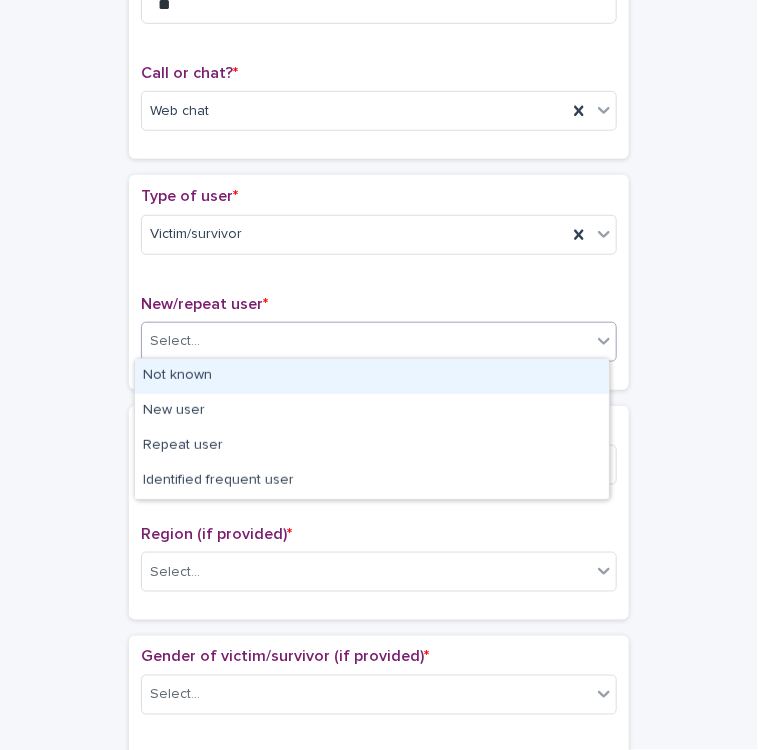 click on "Select..." at bounding box center [366, 341] 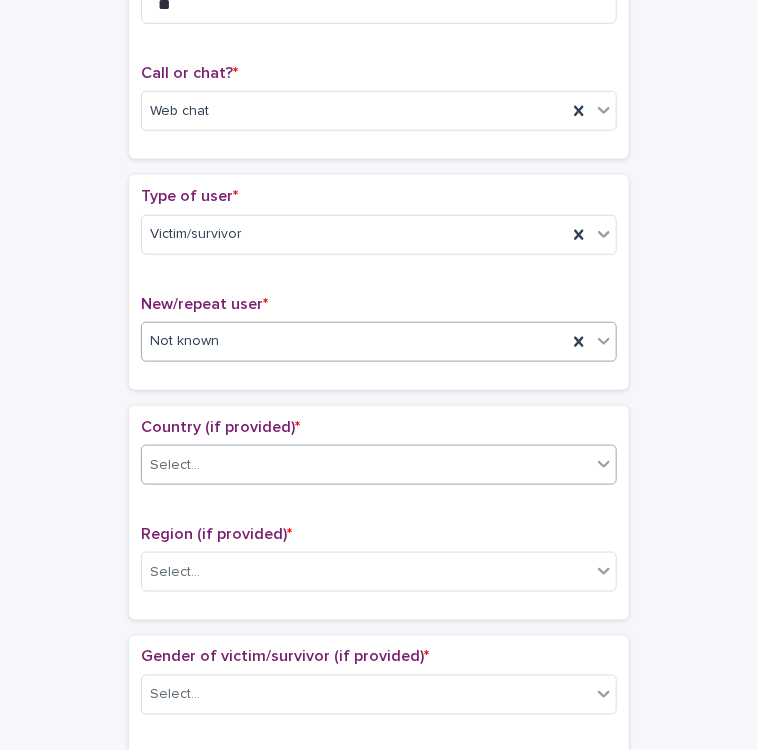 click on "Select..." at bounding box center (366, 465) 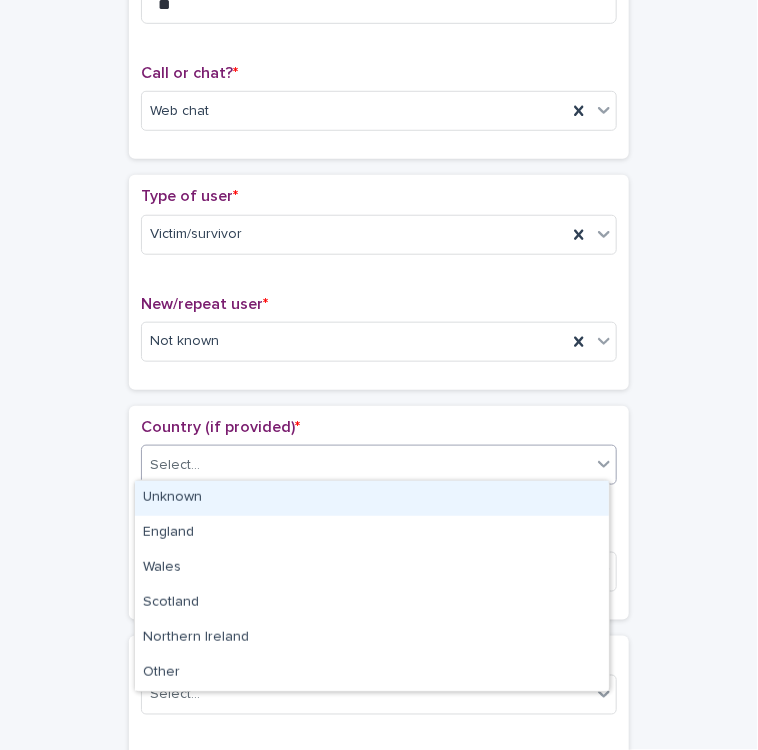 click on "Unknown" at bounding box center [372, 498] 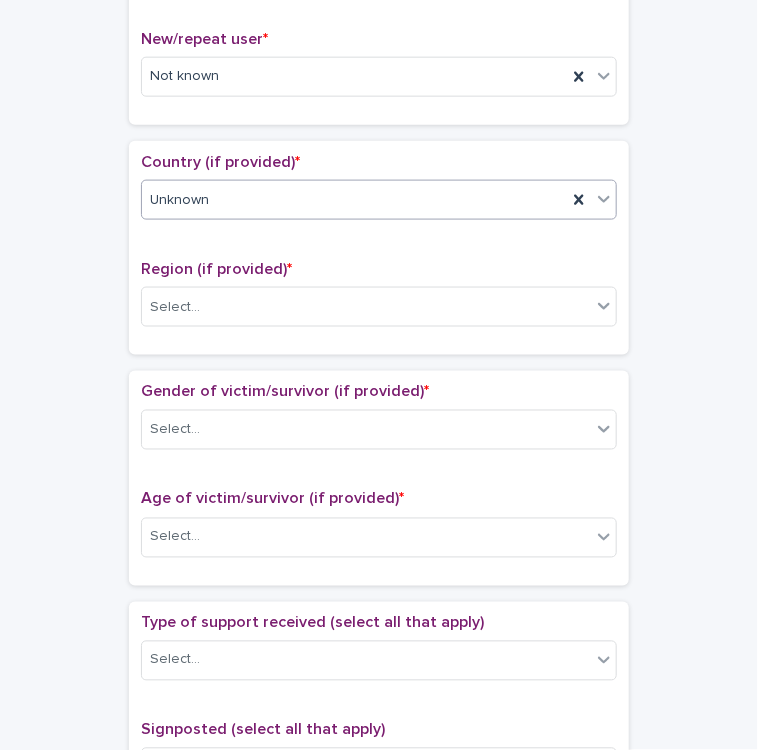 scroll, scrollTop: 626, scrollLeft: 0, axis: vertical 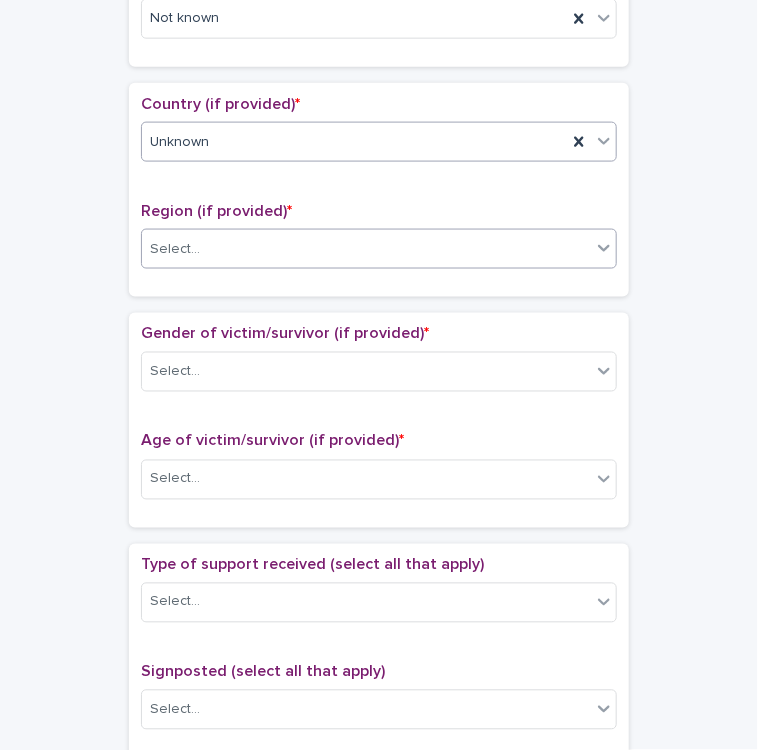 click on "Select..." at bounding box center (366, 249) 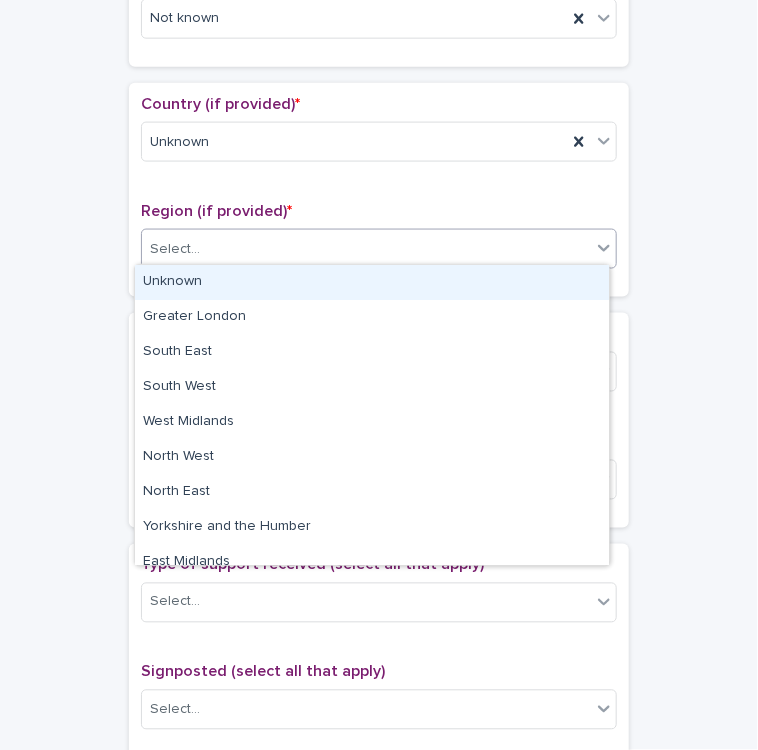 click on "Unknown" at bounding box center [372, 282] 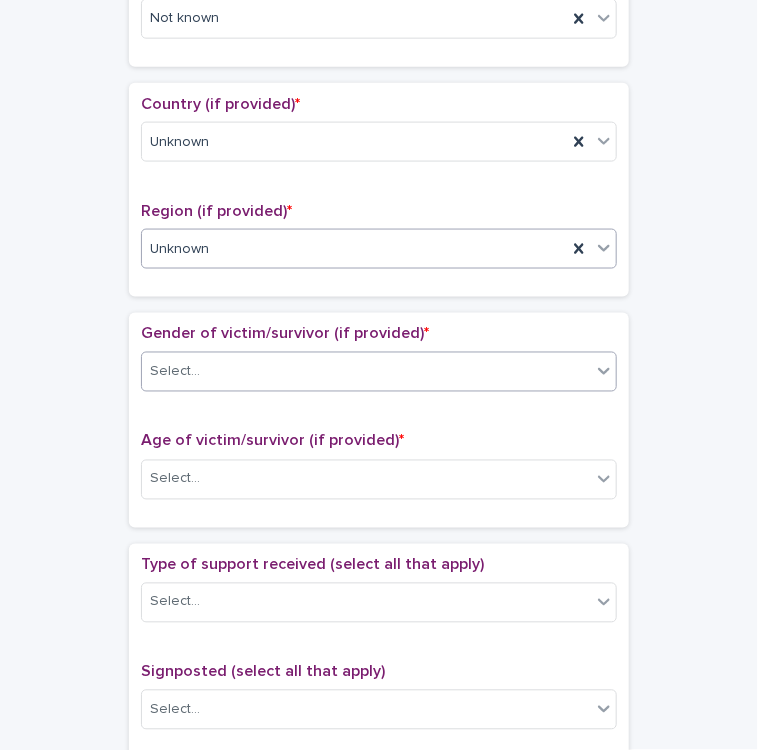 click on "Select..." at bounding box center [366, 372] 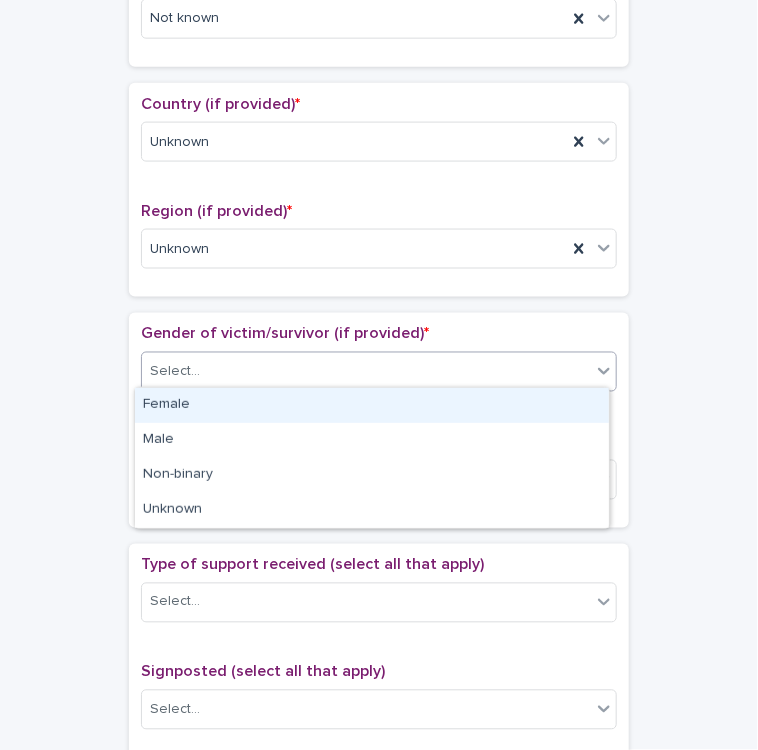 click on "Female" at bounding box center (372, 405) 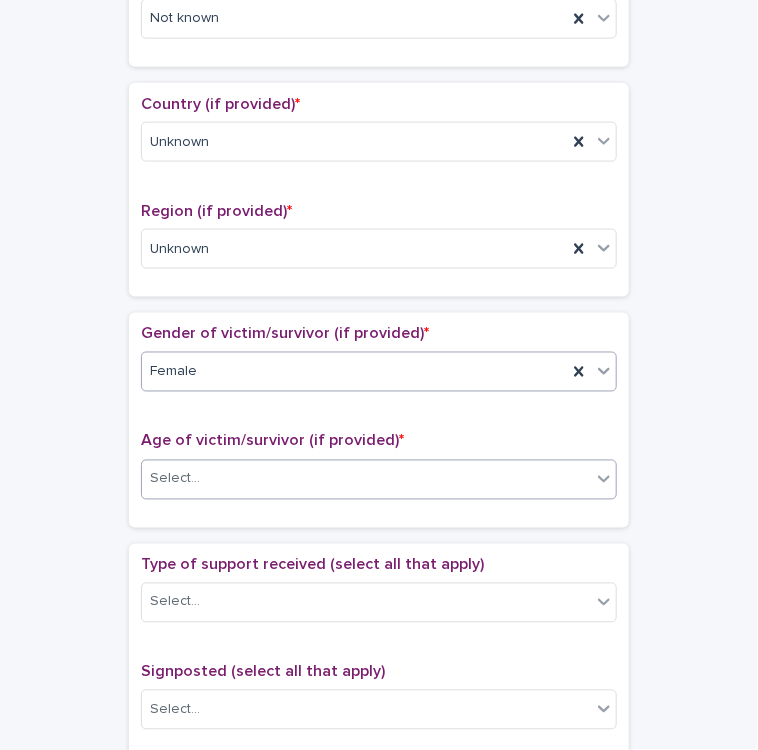 click on "Select..." at bounding box center [366, 479] 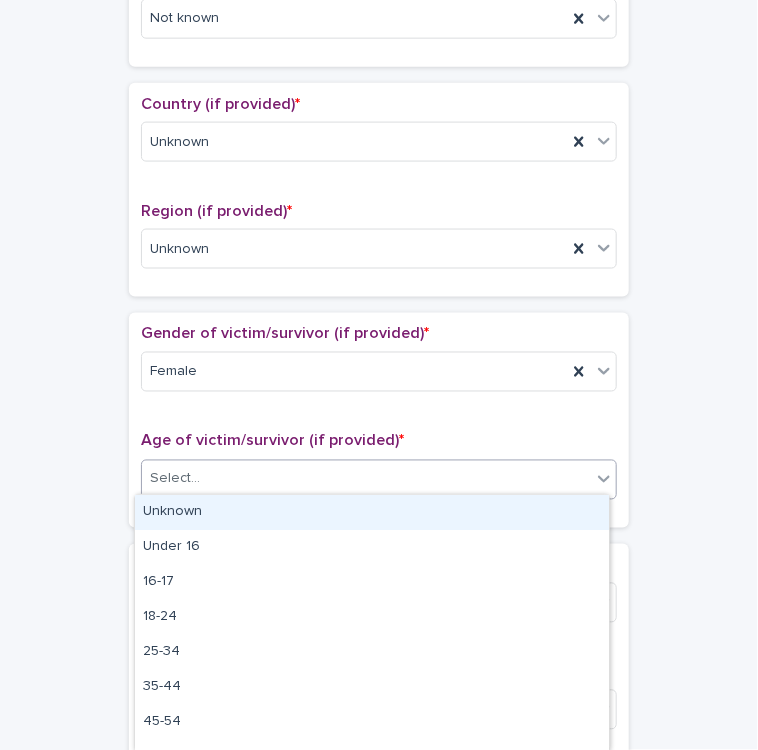 click on "Unknown" at bounding box center (372, 512) 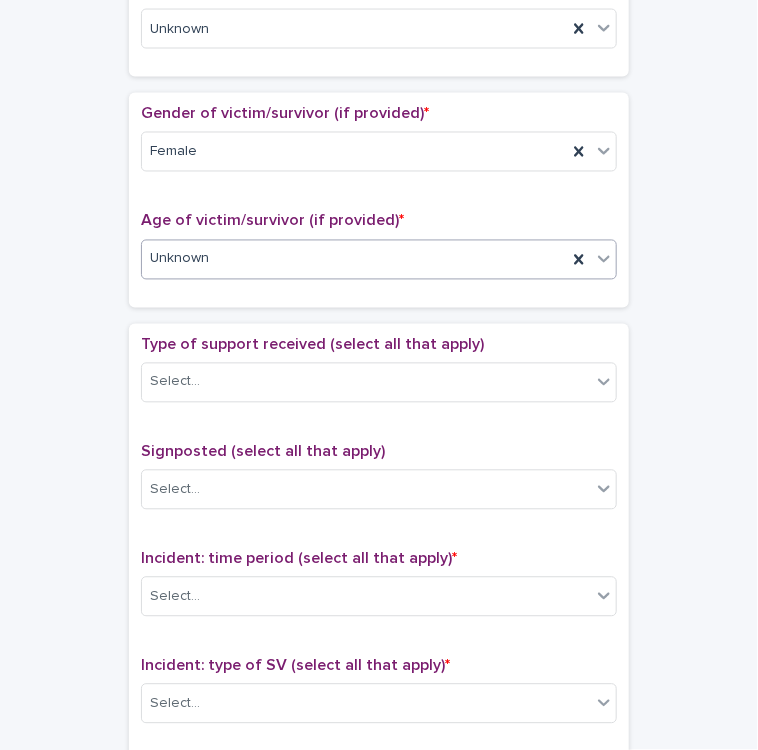 scroll, scrollTop: 871, scrollLeft: 0, axis: vertical 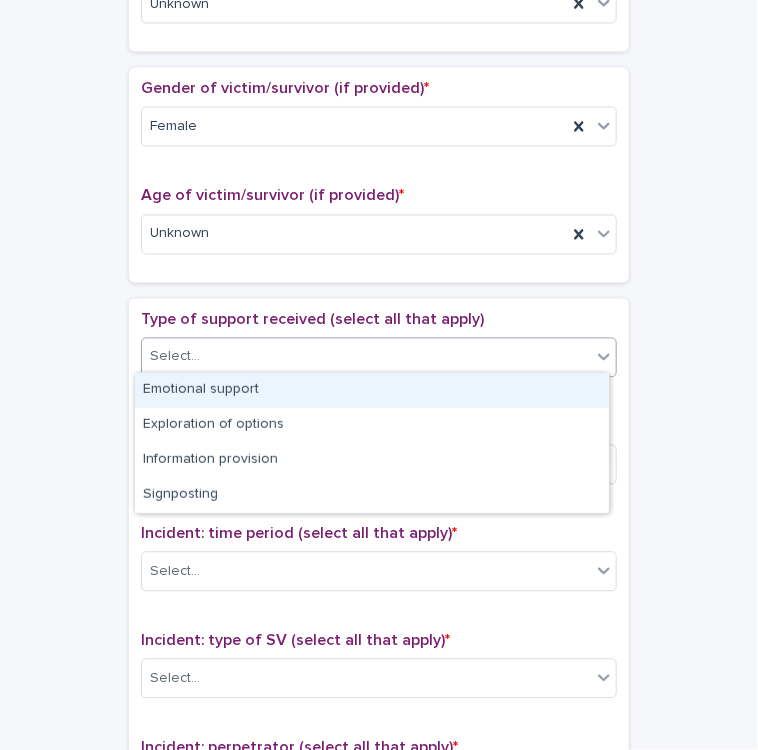 click on "Select..." at bounding box center (366, 357) 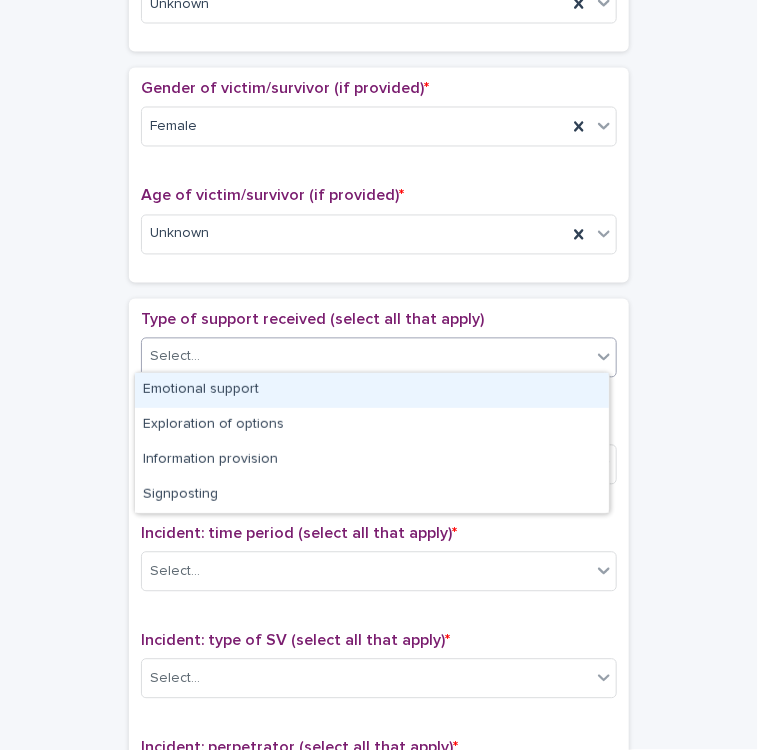 click on "Emotional support" at bounding box center (372, 390) 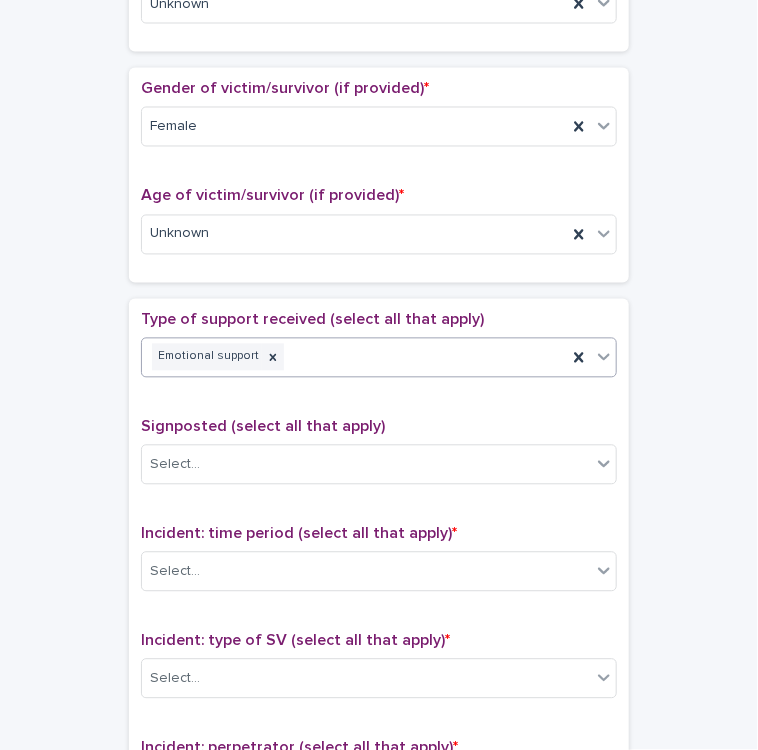 click on "Emotional support" at bounding box center [354, 357] 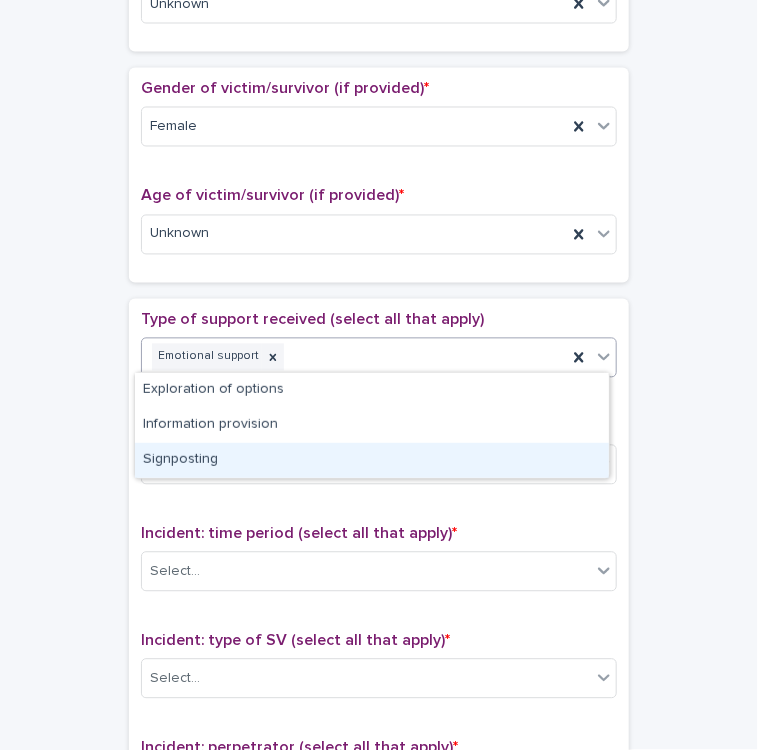 drag, startPoint x: 282, startPoint y: 438, endPoint x: 269, endPoint y: 461, distance: 26.41969 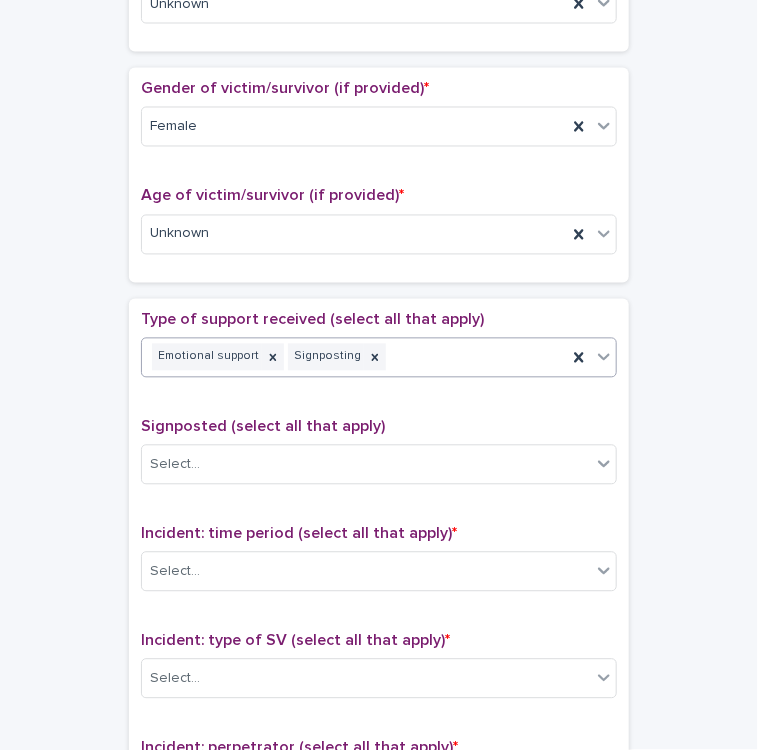 click on "Emotional support Signposting" at bounding box center [354, 357] 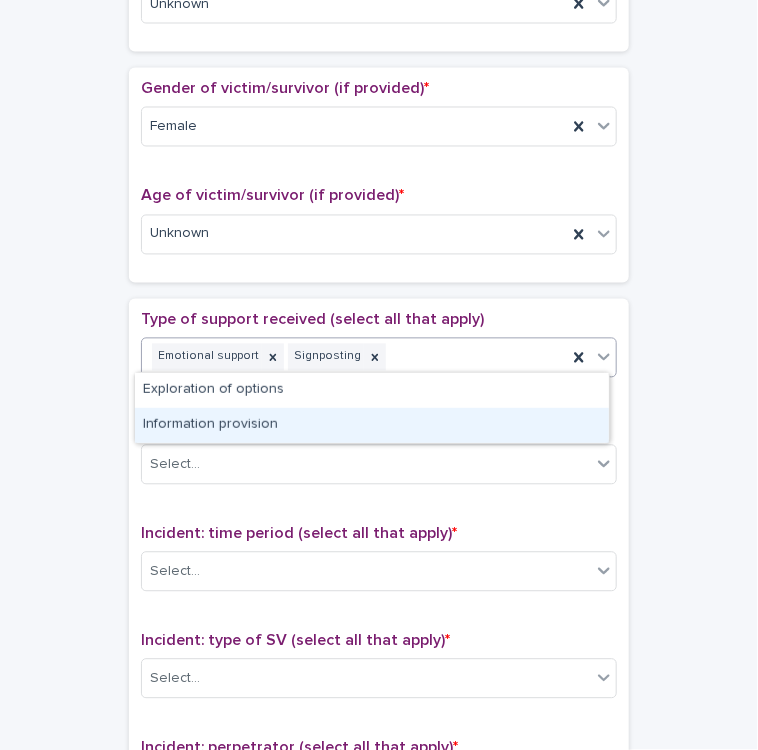 click on "Information provision" at bounding box center (372, 425) 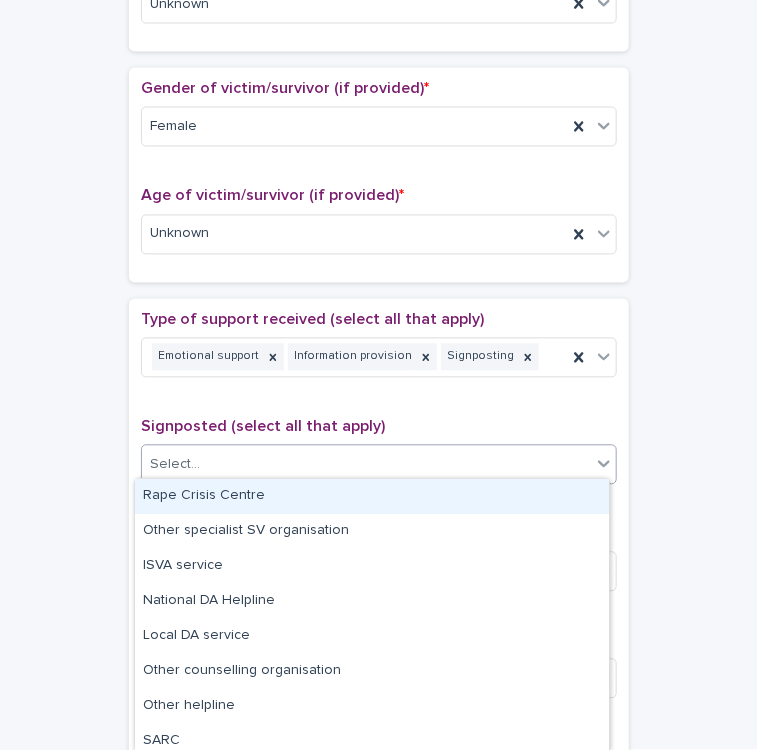 click on "Select..." at bounding box center [366, 465] 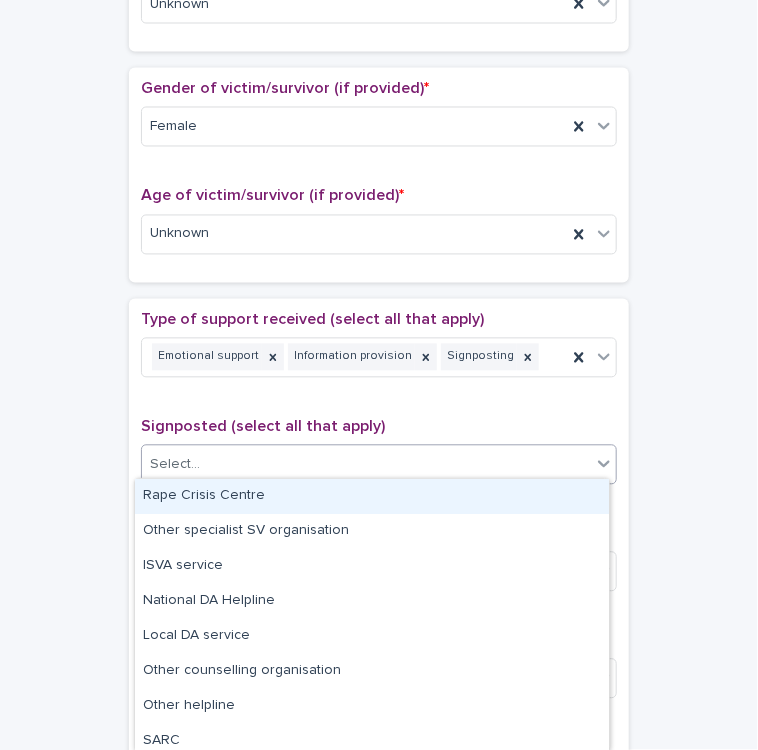 click on "Rape Crisis Centre" at bounding box center (372, 496) 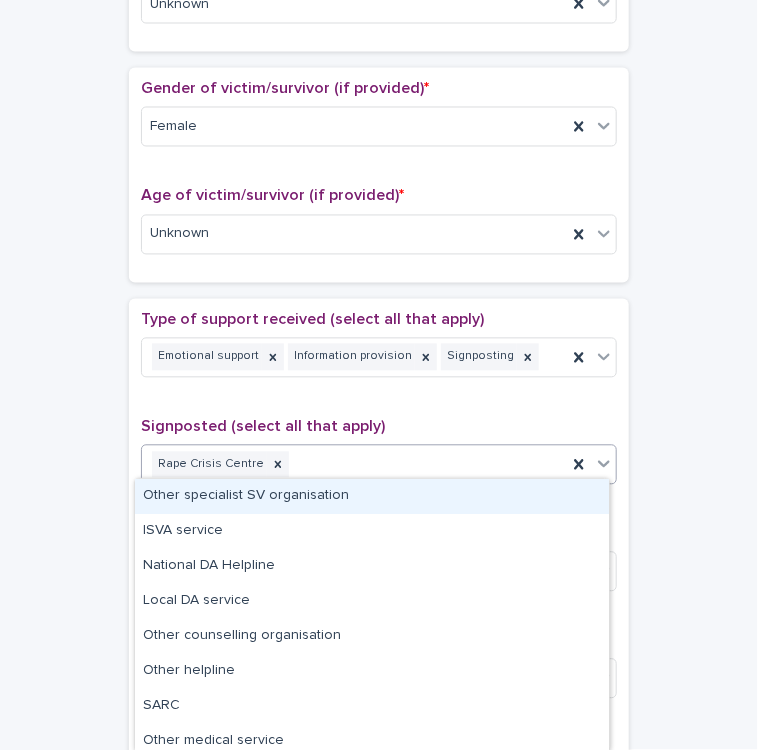 click on "Rape Crisis Centre" at bounding box center (354, 465) 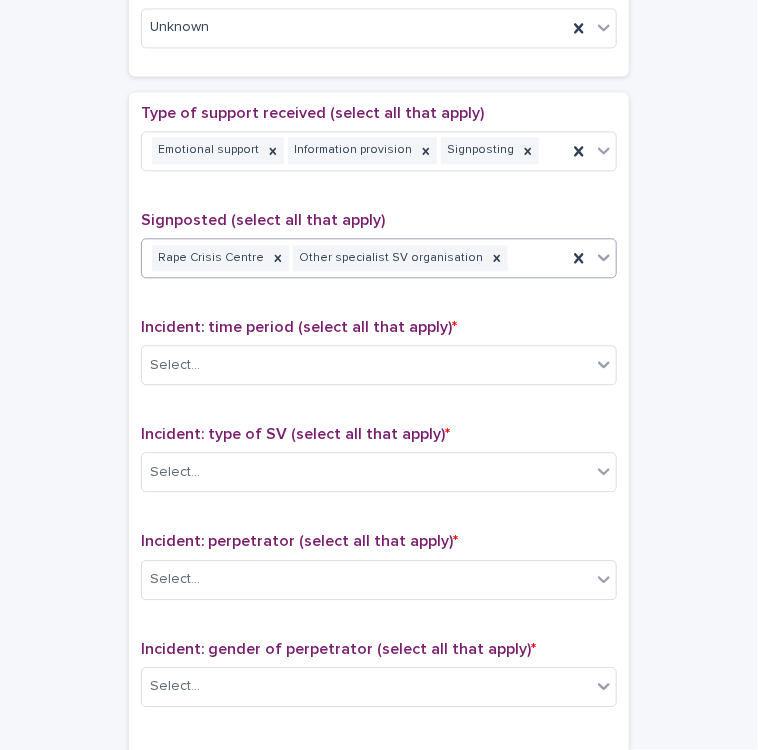 scroll, scrollTop: 1113, scrollLeft: 0, axis: vertical 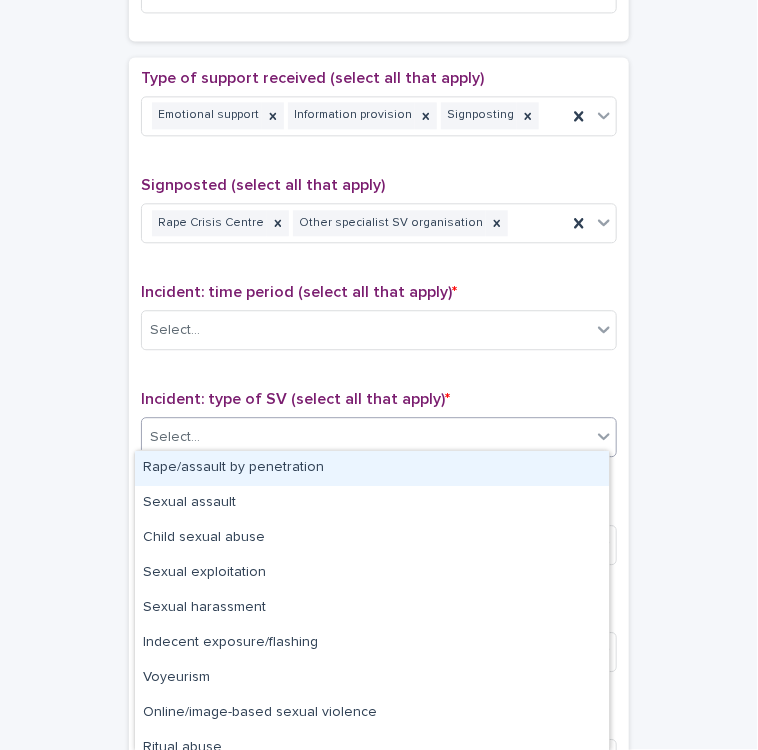 click on "Select..." at bounding box center [366, 437] 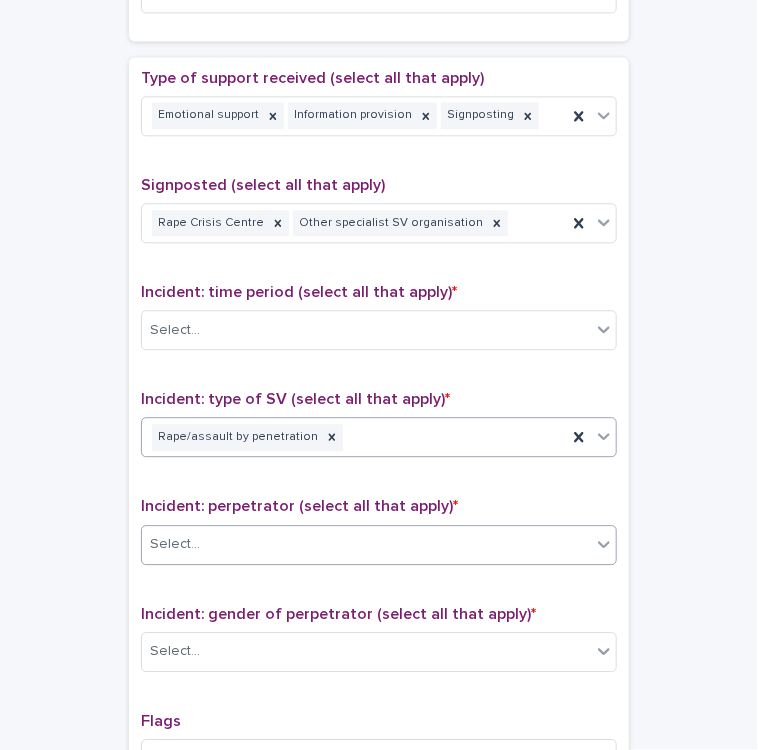 click on "Select..." at bounding box center [366, 544] 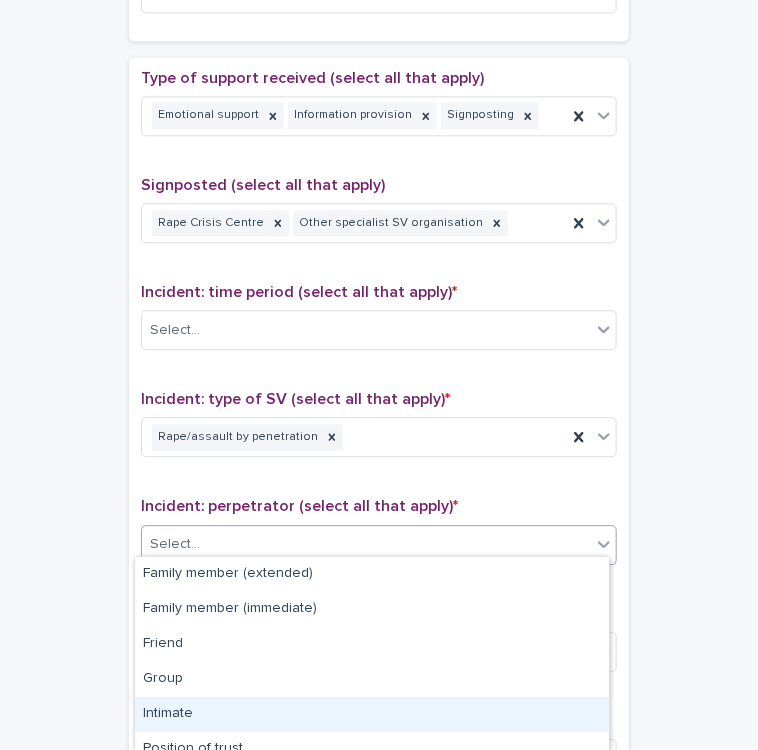 click on "Intimate" at bounding box center [372, 714] 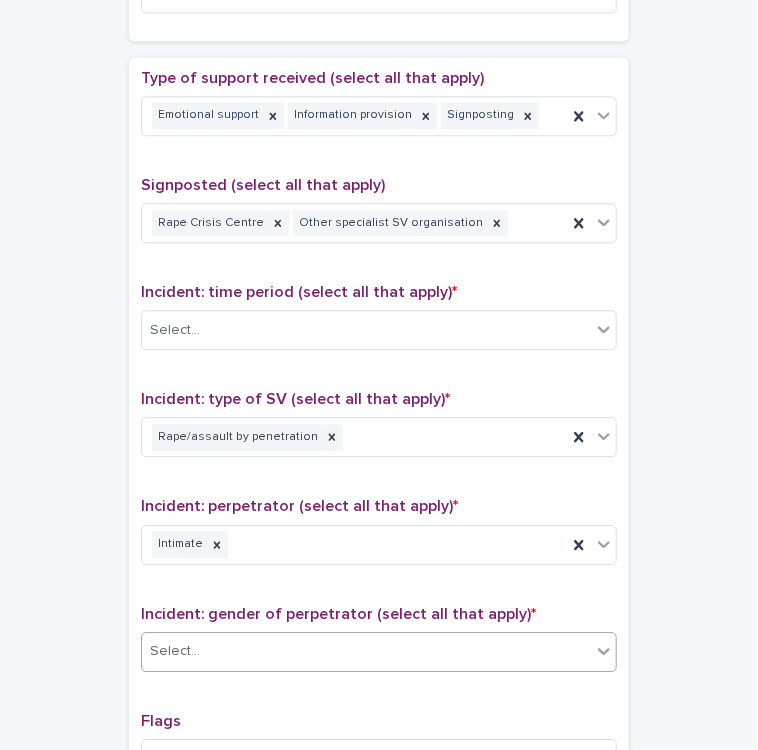 click on "Select..." at bounding box center (366, 651) 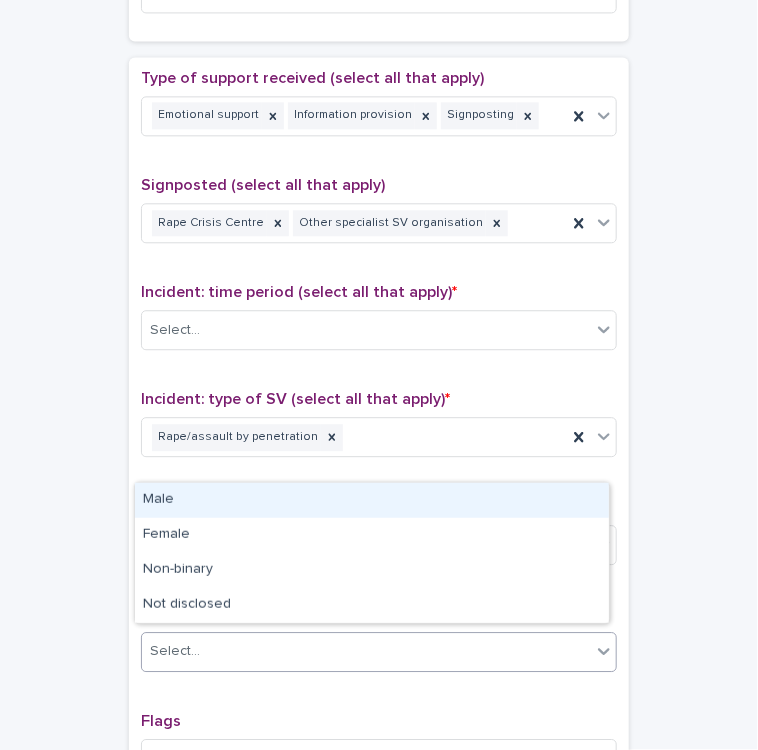 click on "Male" at bounding box center (372, 500) 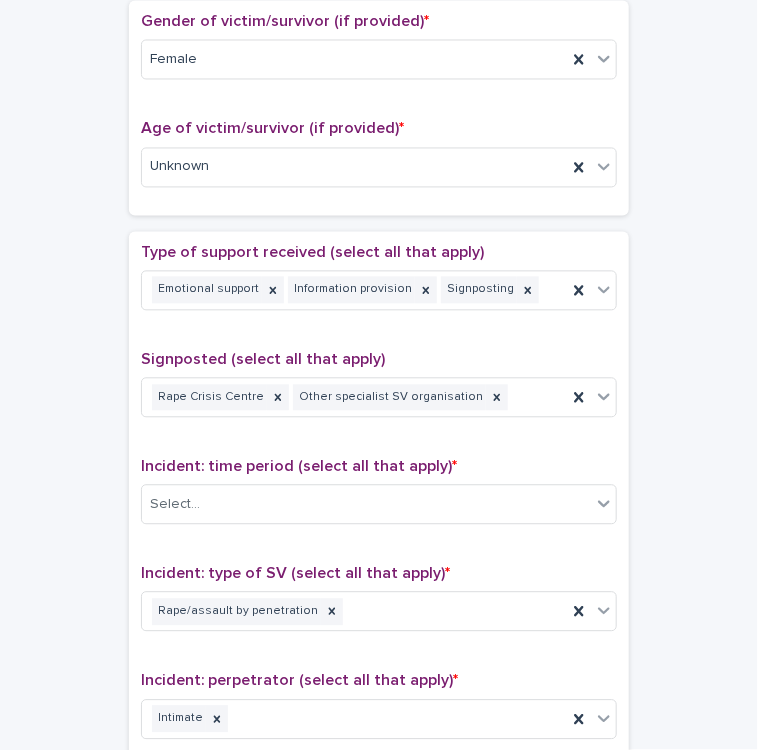 scroll, scrollTop: 1140, scrollLeft: 0, axis: vertical 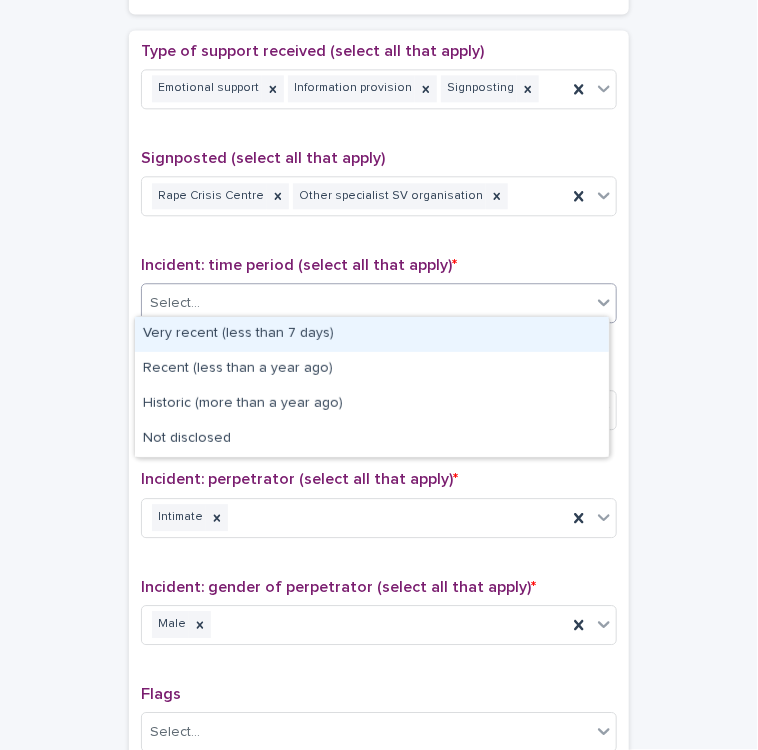 click on "Select..." at bounding box center (366, 303) 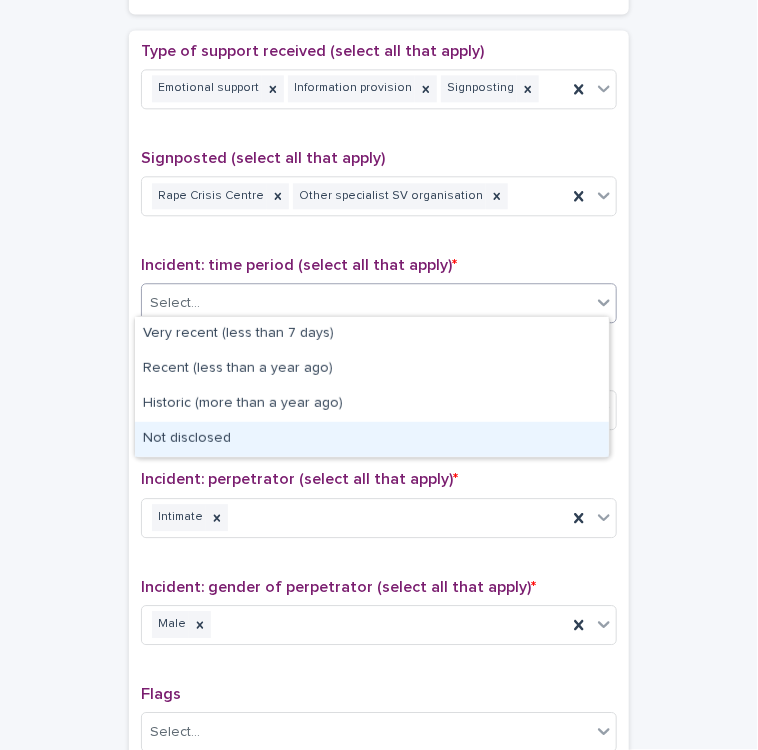 click on "Not disclosed" at bounding box center [372, 439] 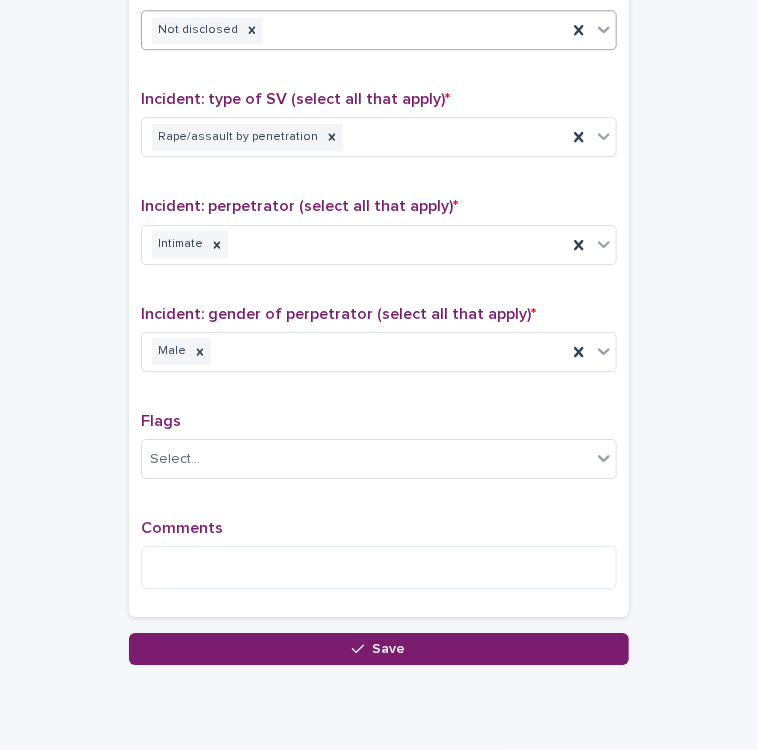 scroll, scrollTop: 1476, scrollLeft: 0, axis: vertical 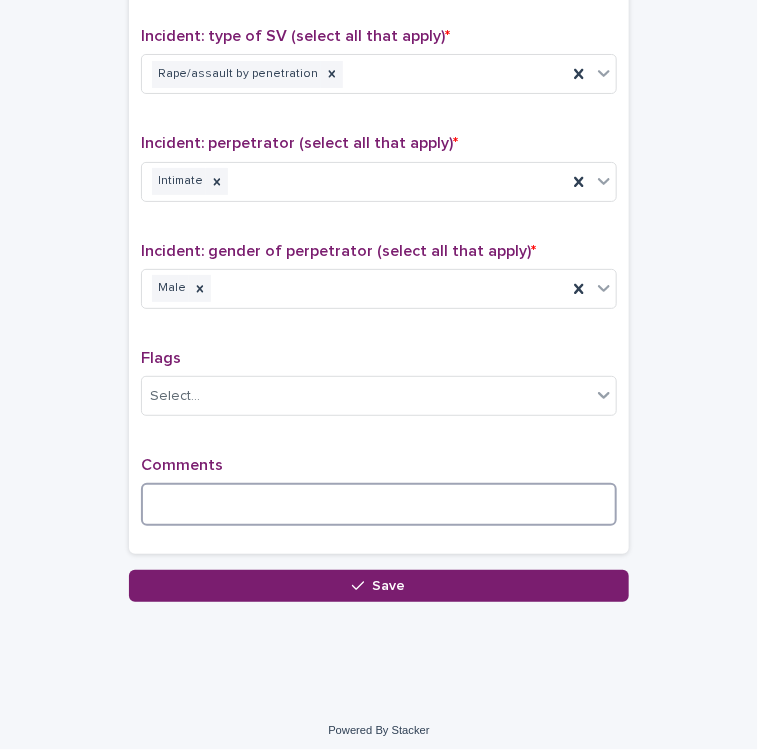 click at bounding box center (379, 504) 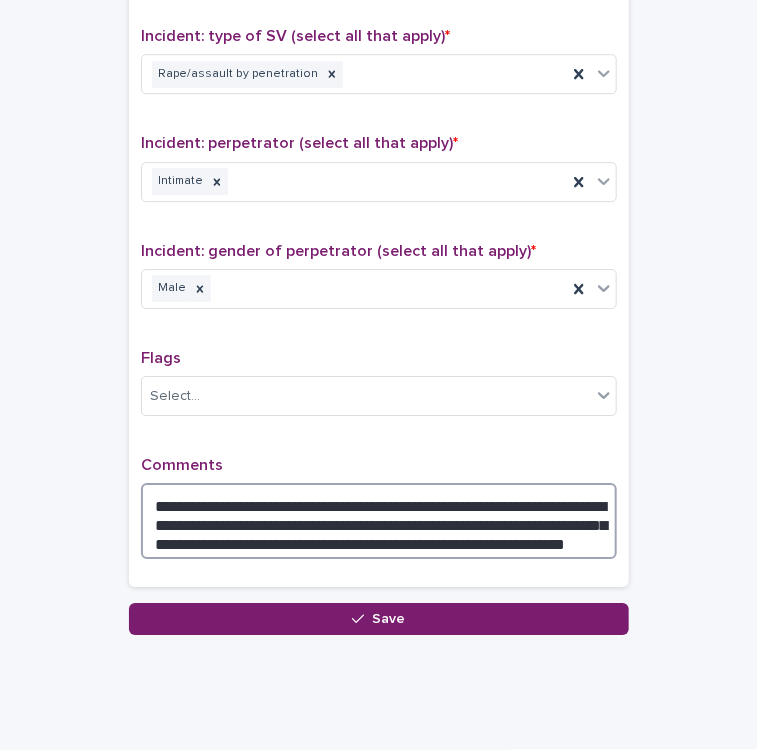 click on "**********" at bounding box center [379, 521] 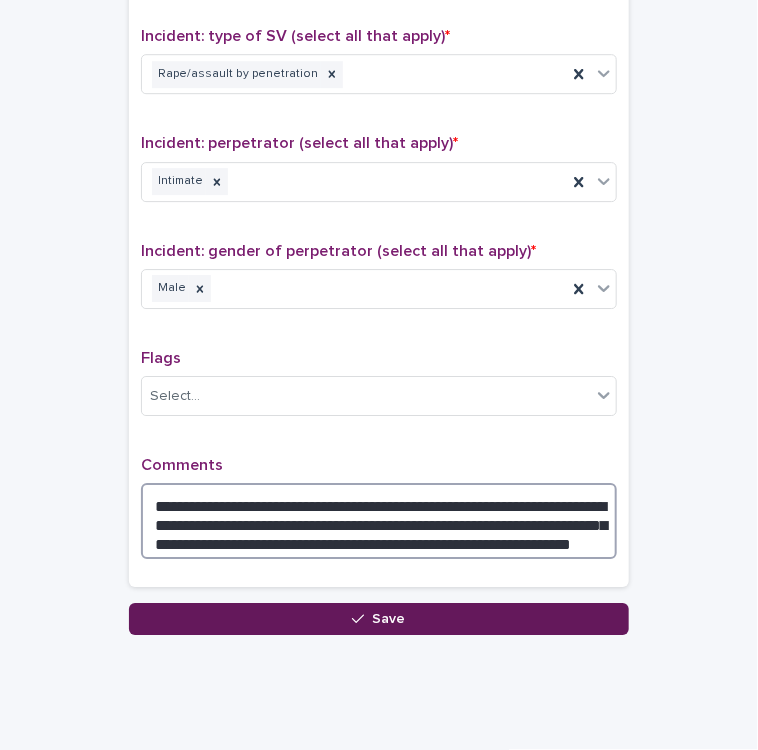 type on "**********" 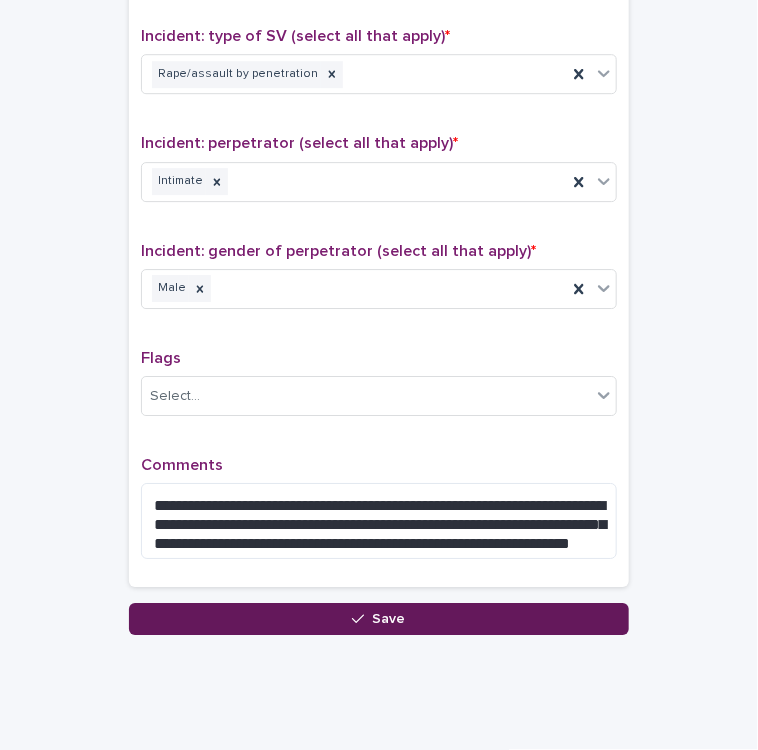 click on "Save" at bounding box center [379, 619] 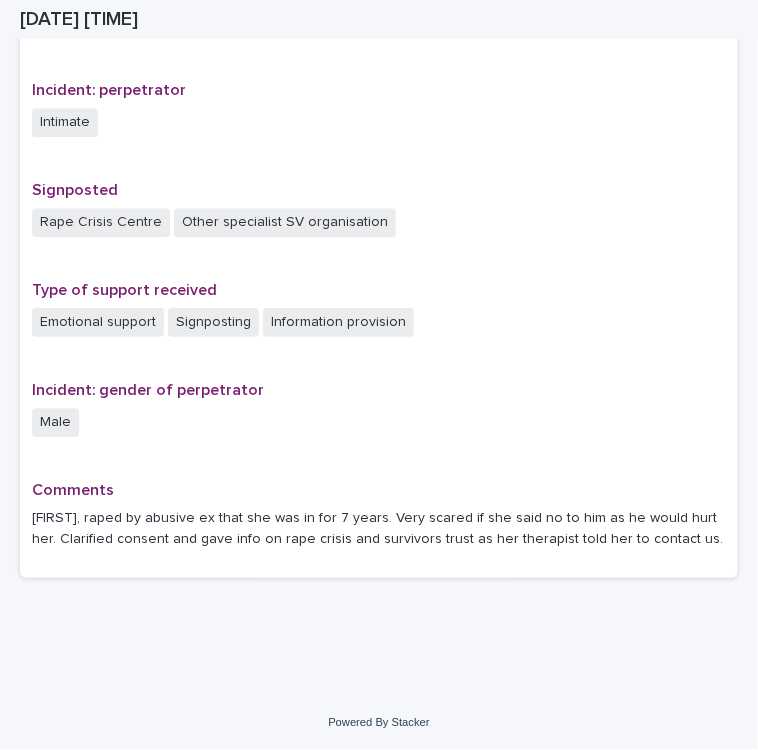 scroll, scrollTop: 1181, scrollLeft: 0, axis: vertical 